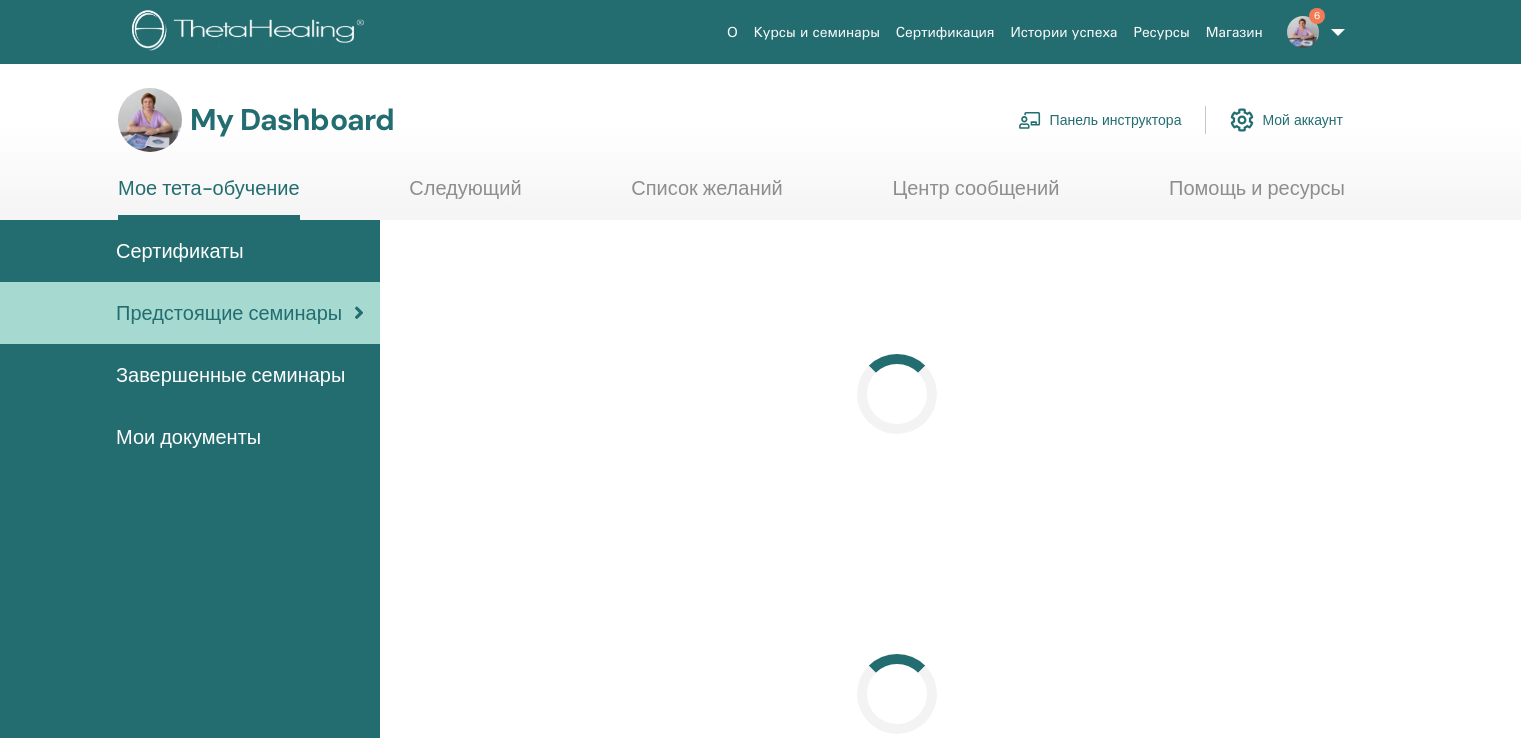 scroll, scrollTop: 0, scrollLeft: 0, axis: both 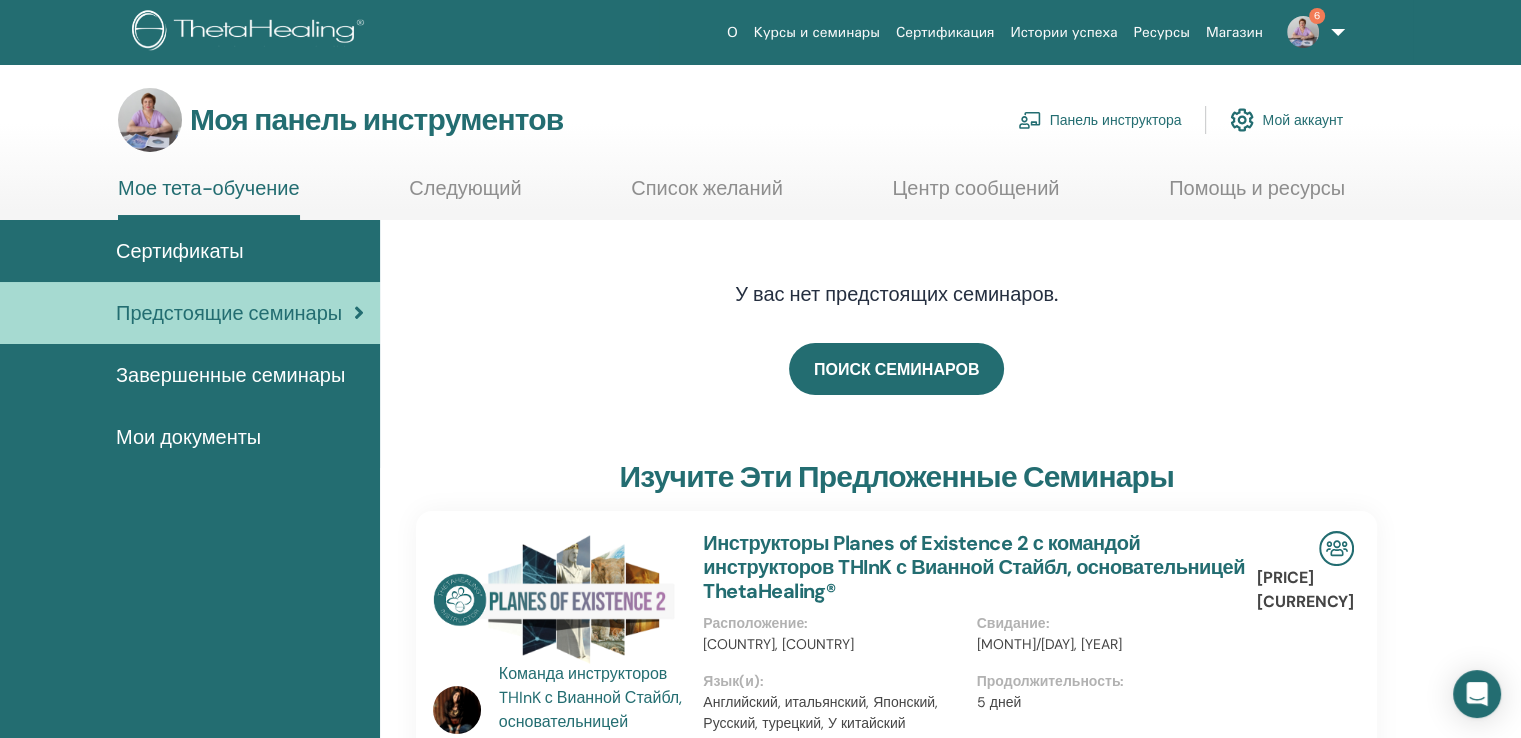 click on "Панель инструктора" at bounding box center [1116, 121] 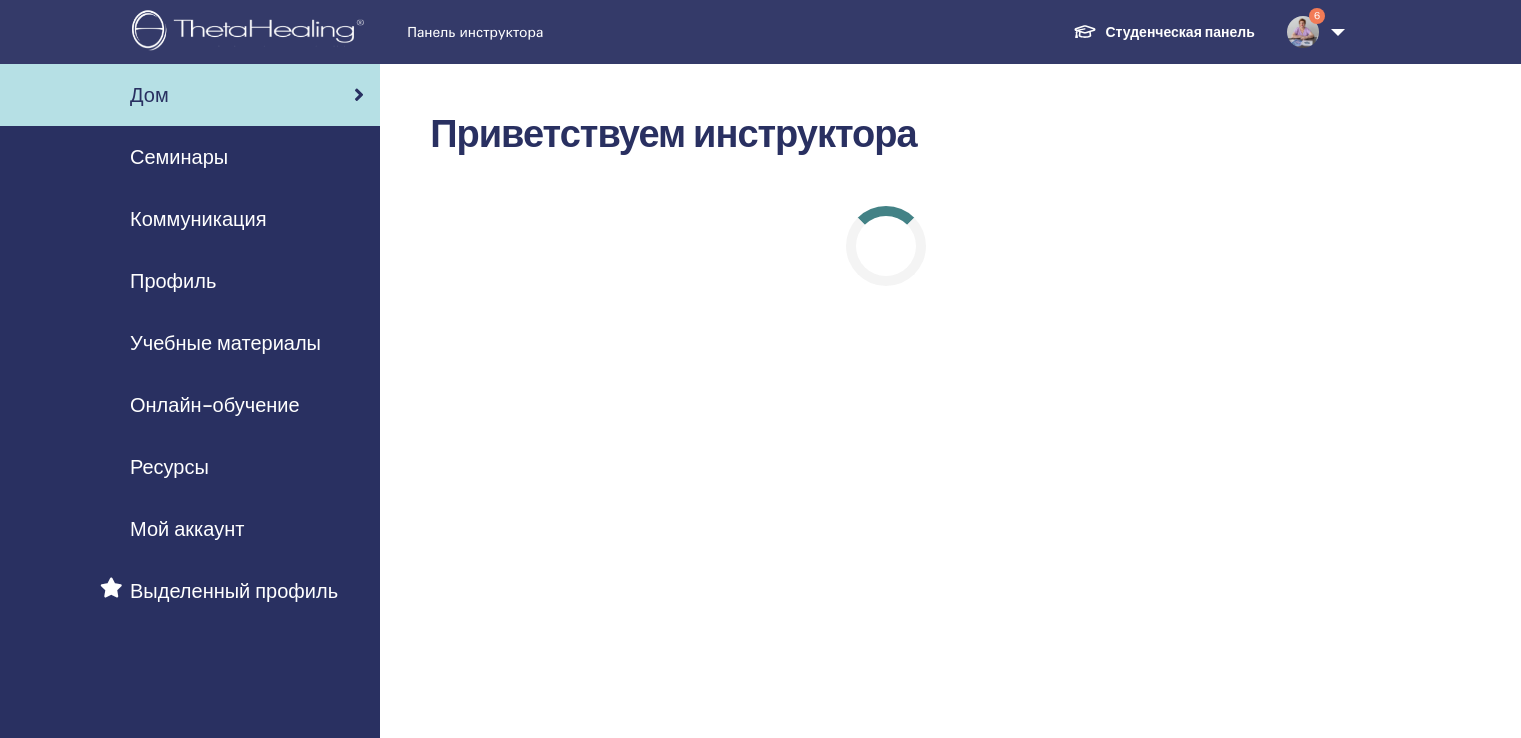 scroll, scrollTop: 0, scrollLeft: 0, axis: both 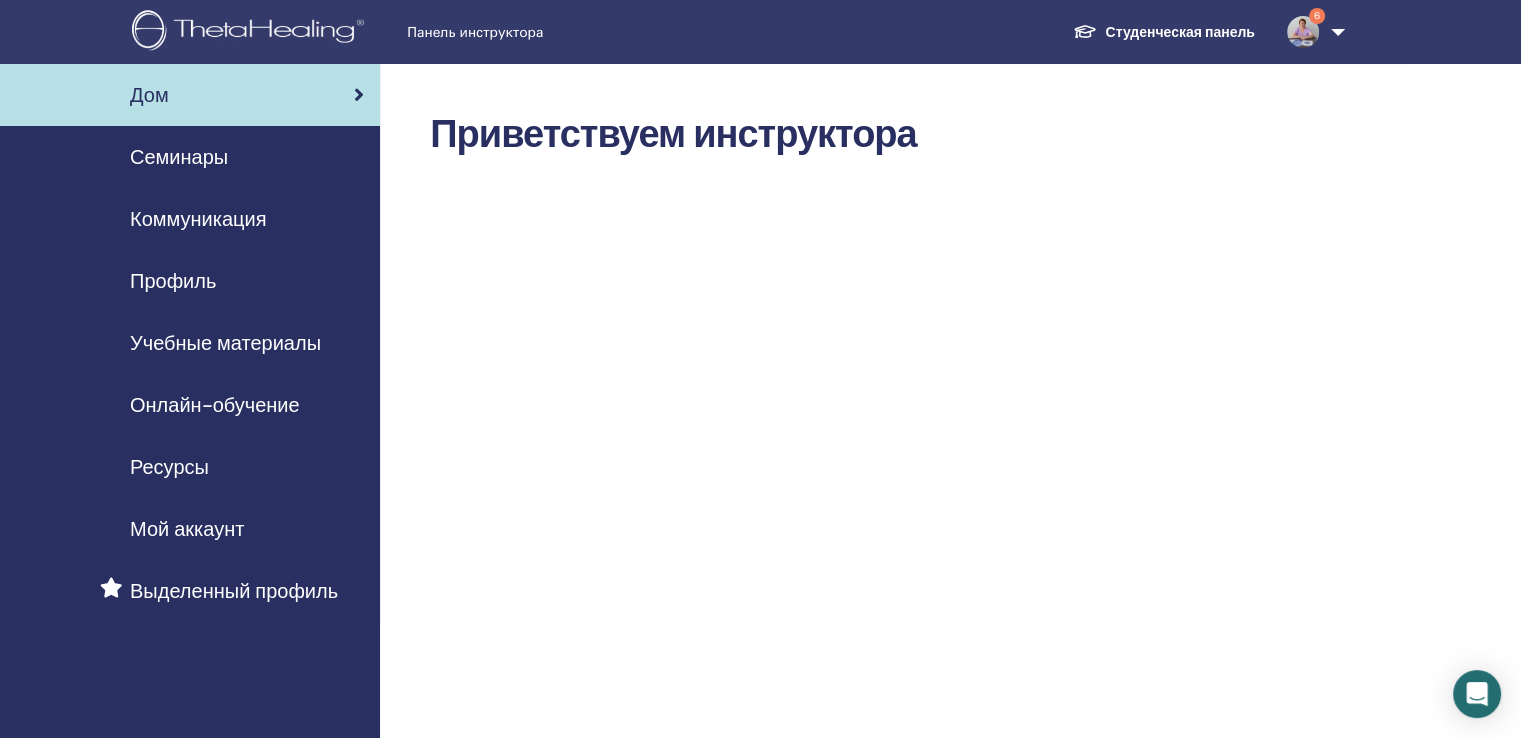 click on "Семинары" at bounding box center [179, 157] 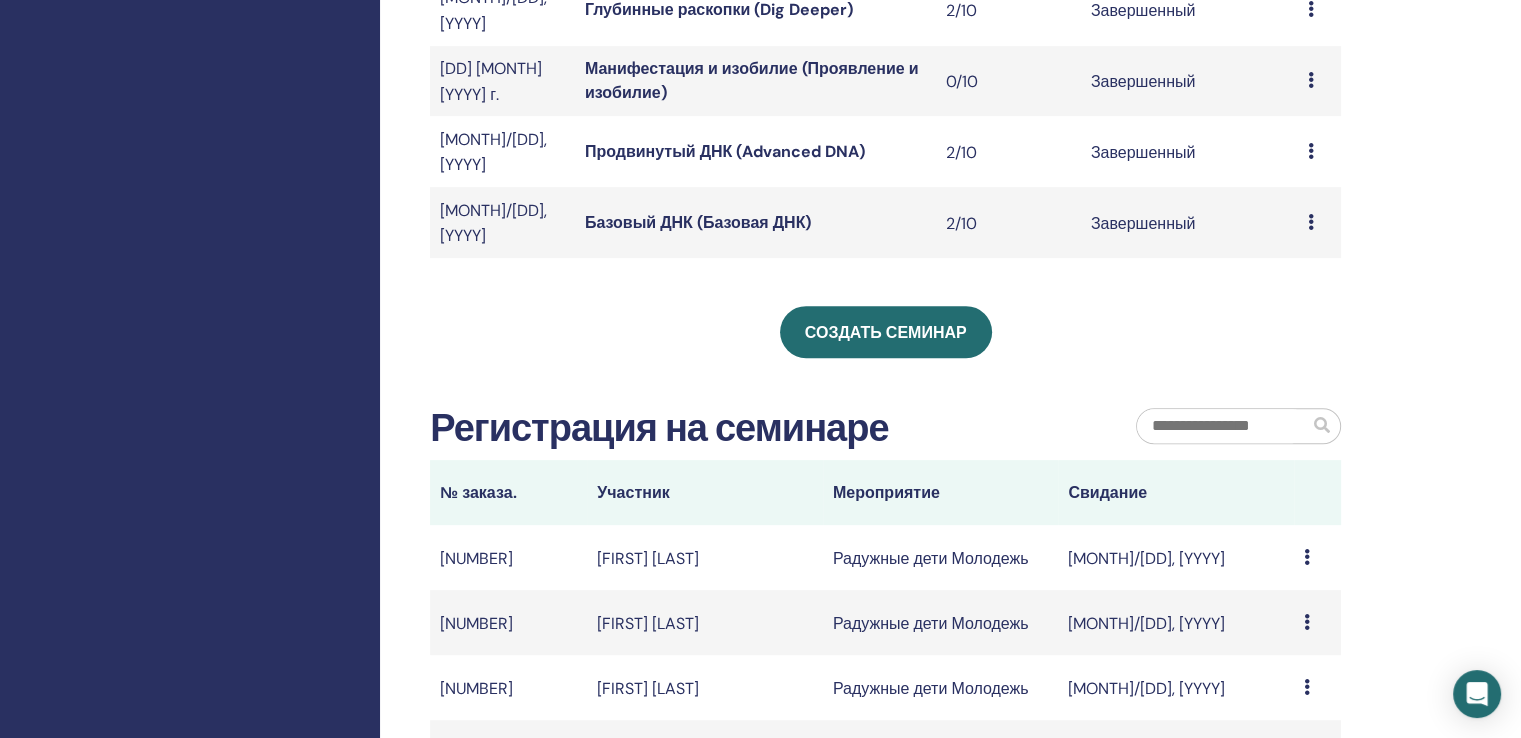 scroll, scrollTop: 700, scrollLeft: 0, axis: vertical 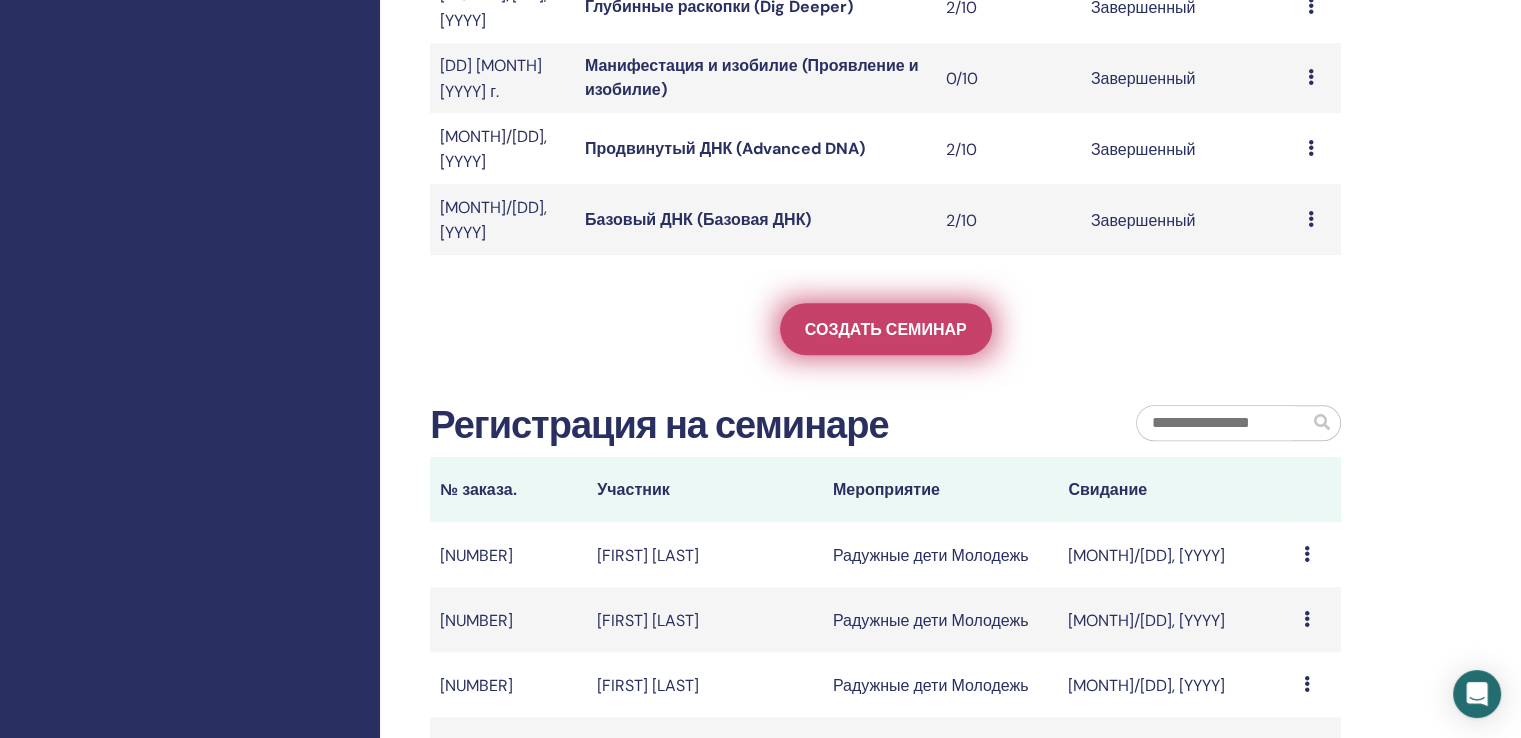 click on "Создать семинар" at bounding box center (886, 329) 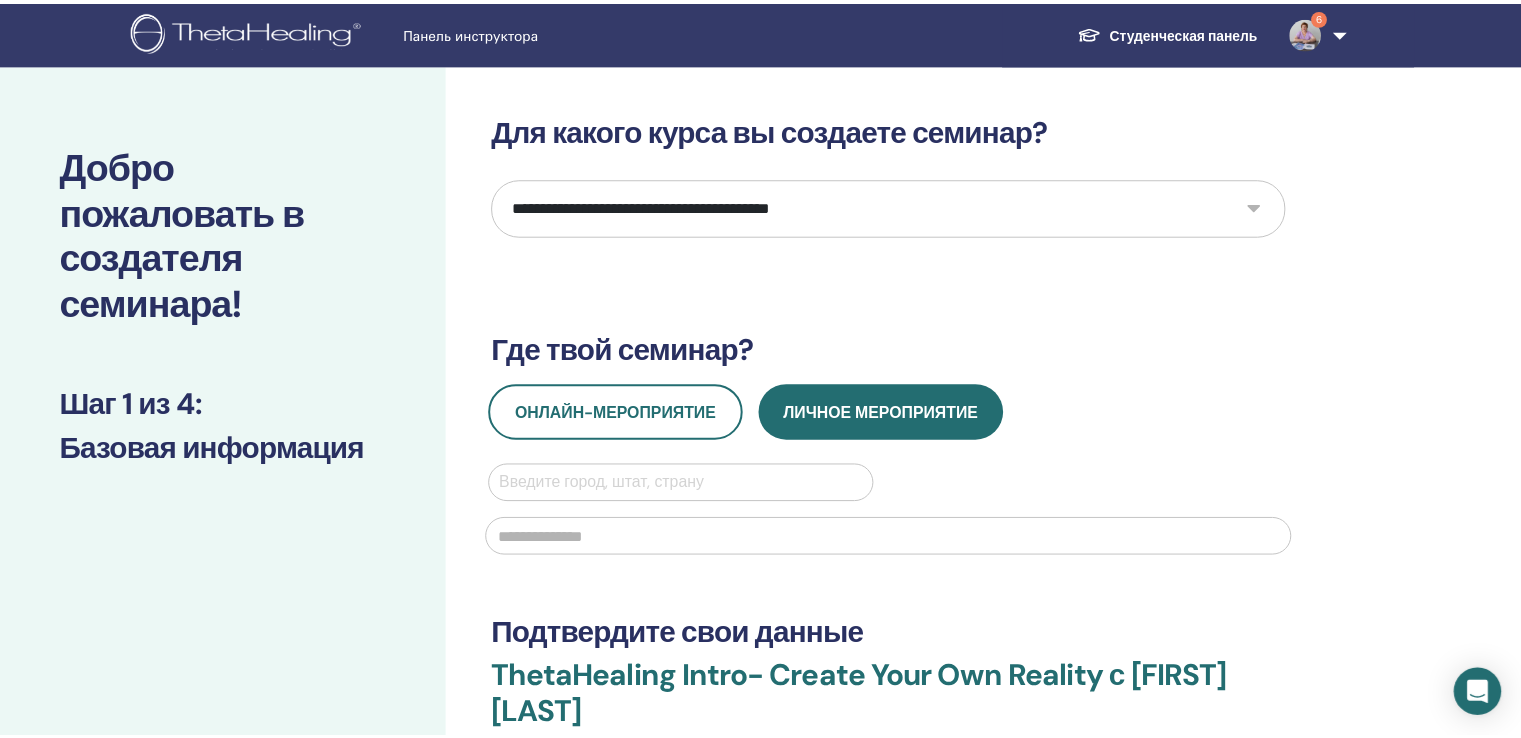 scroll, scrollTop: 0, scrollLeft: 0, axis: both 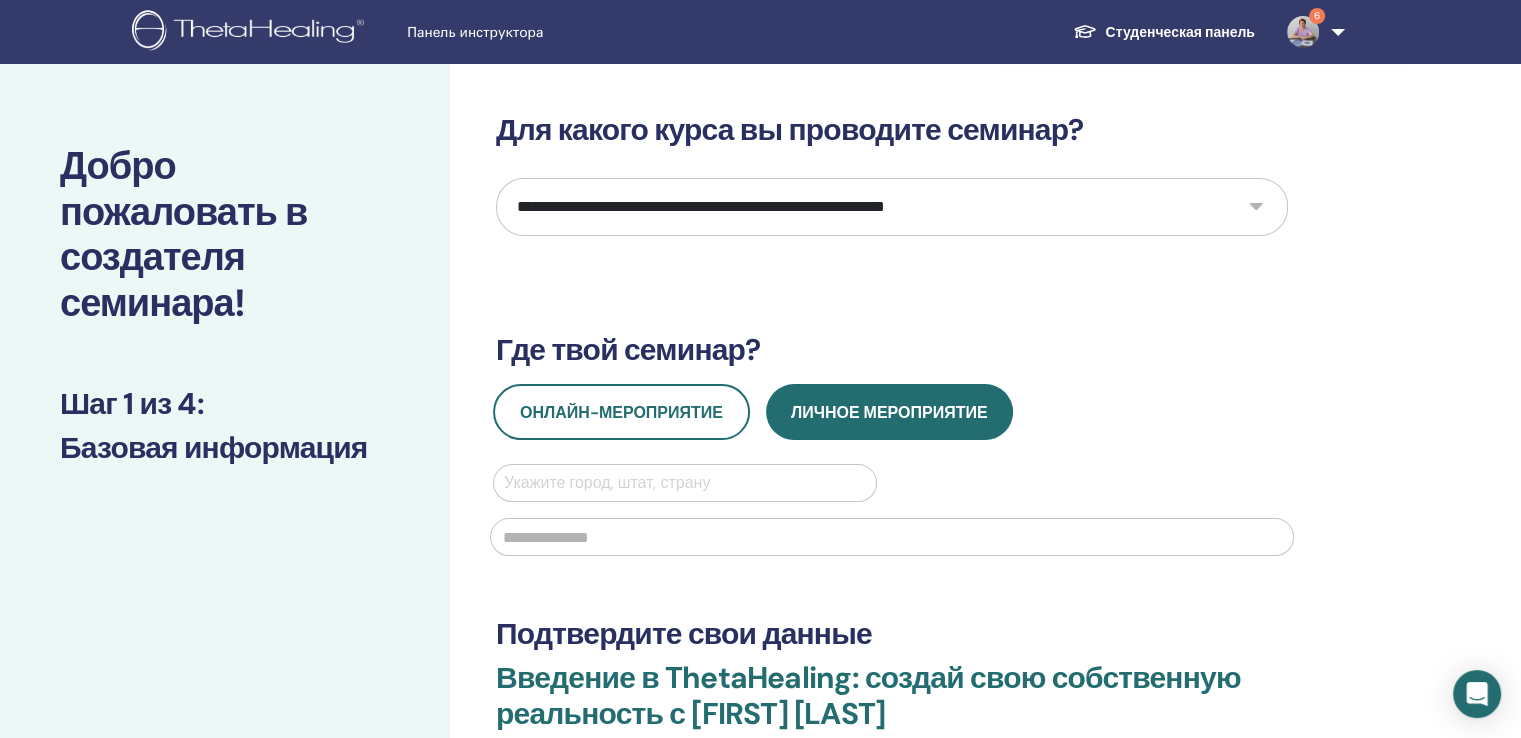 click on "**********" at bounding box center [892, 207] 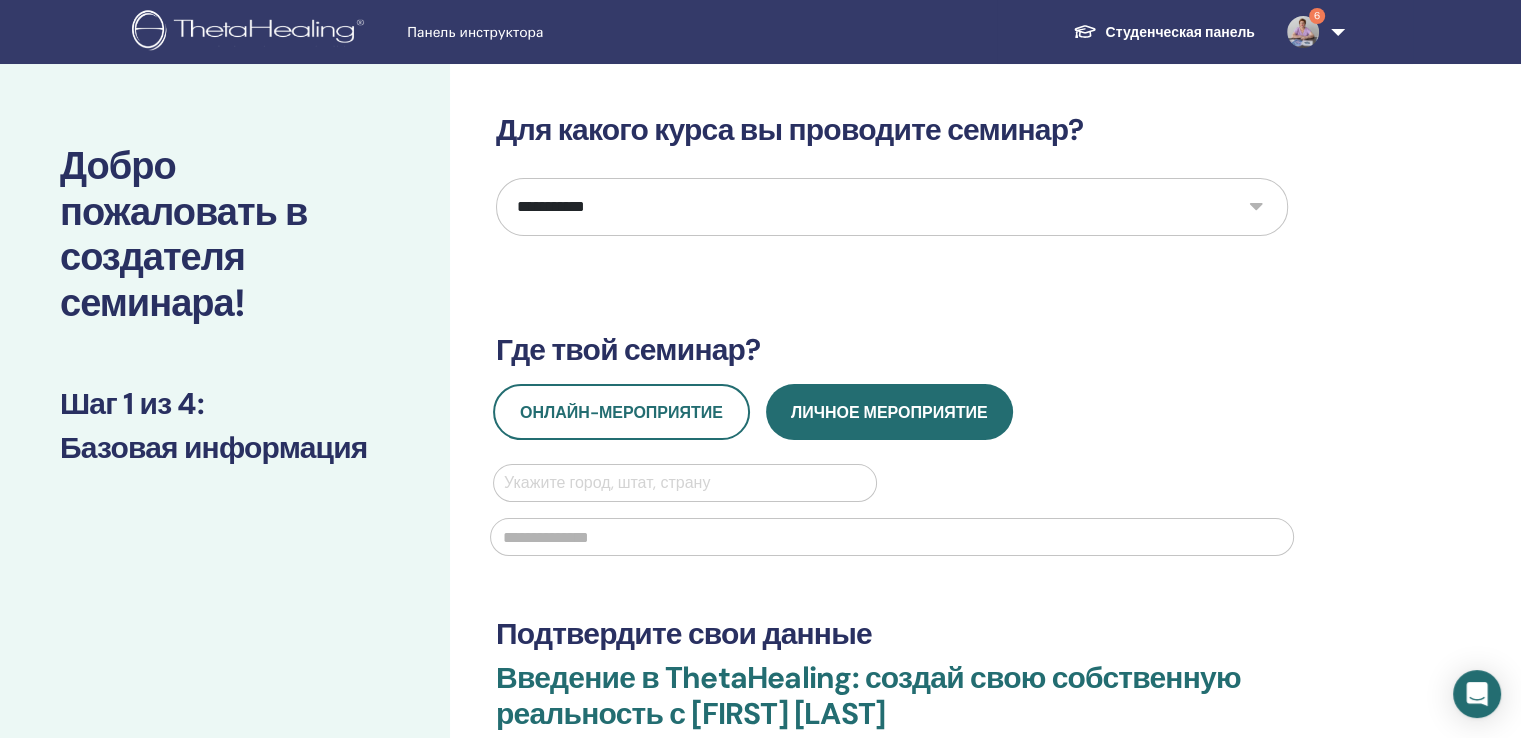click on "**********" at bounding box center [892, 207] 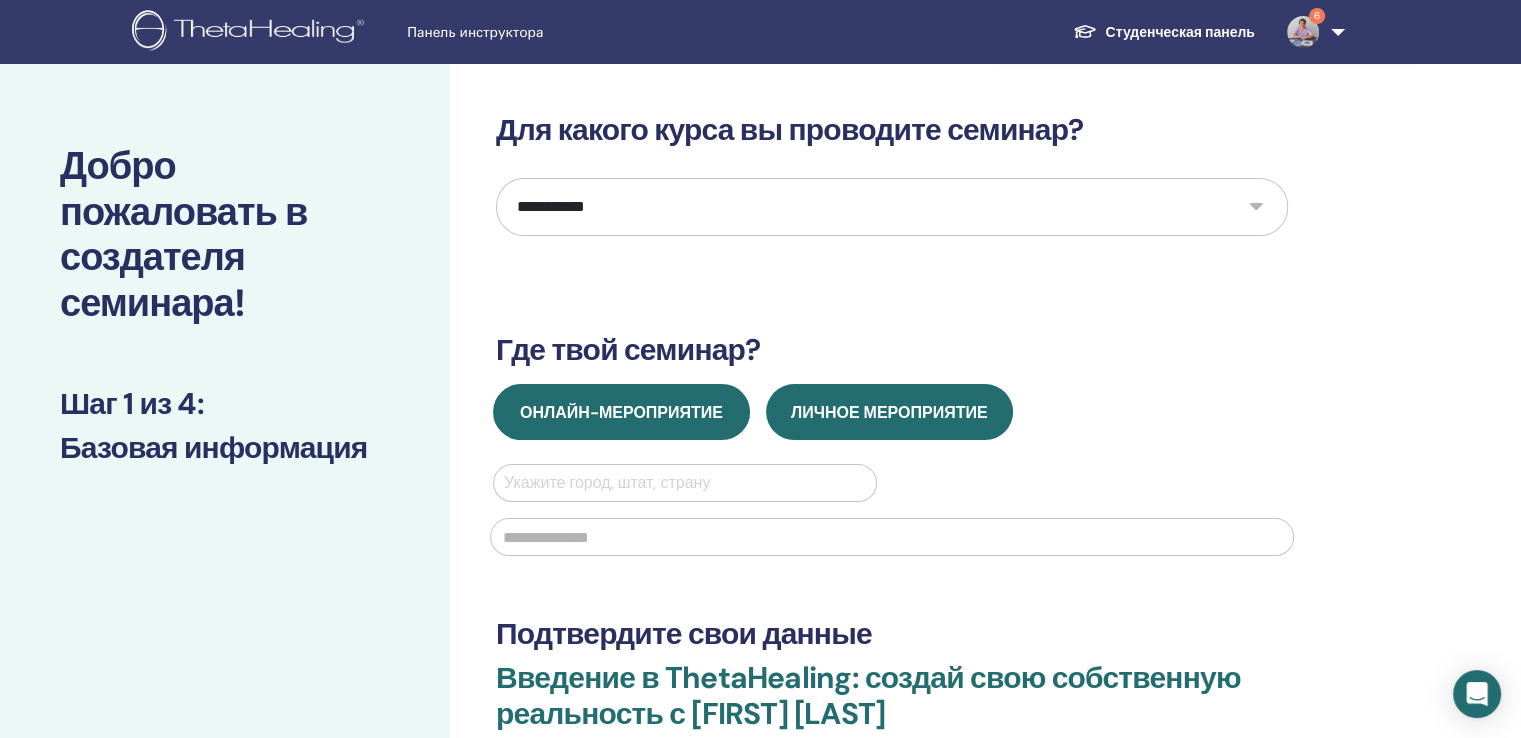 click on "Онлайн-мероприятие" at bounding box center [621, 412] 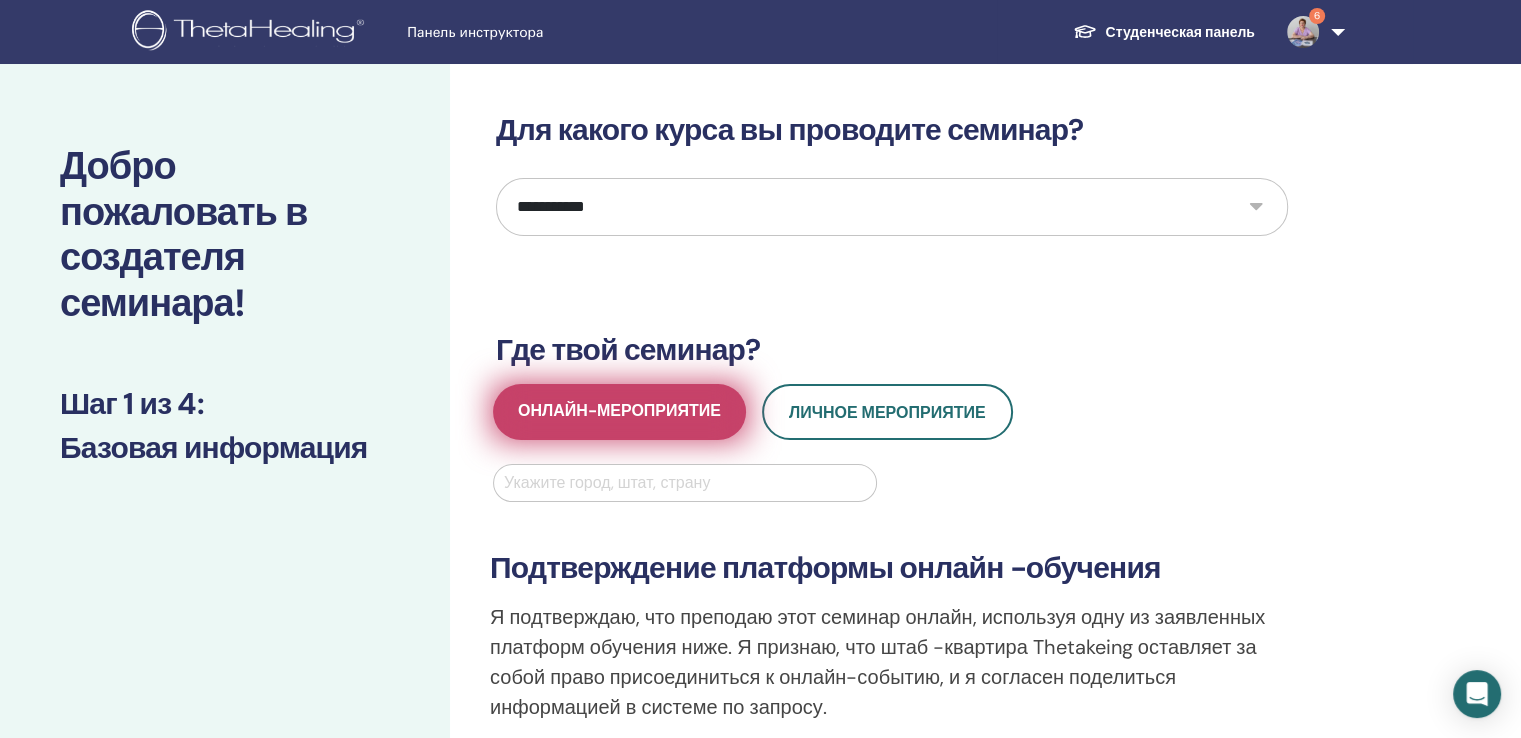 scroll, scrollTop: 200, scrollLeft: 0, axis: vertical 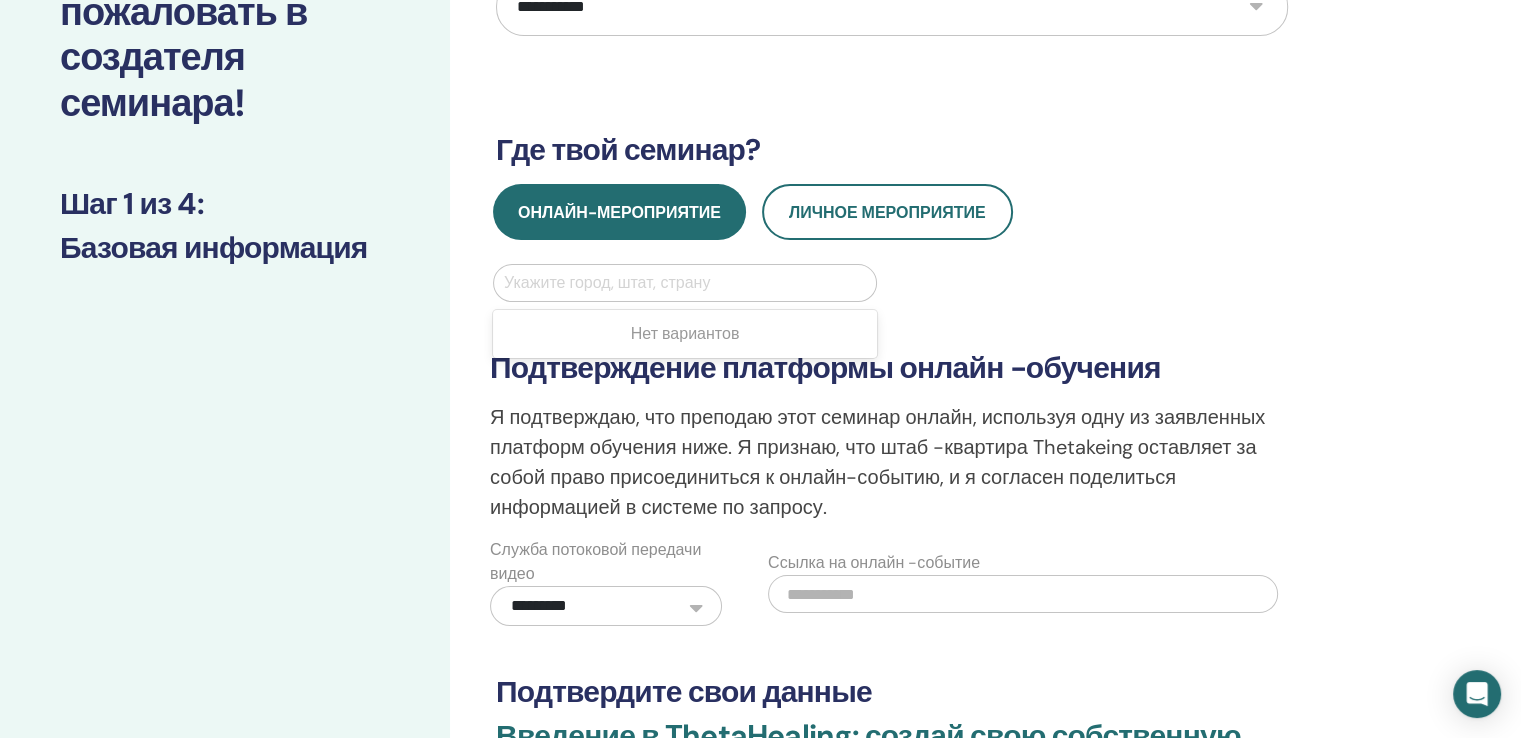 click at bounding box center [685, 283] 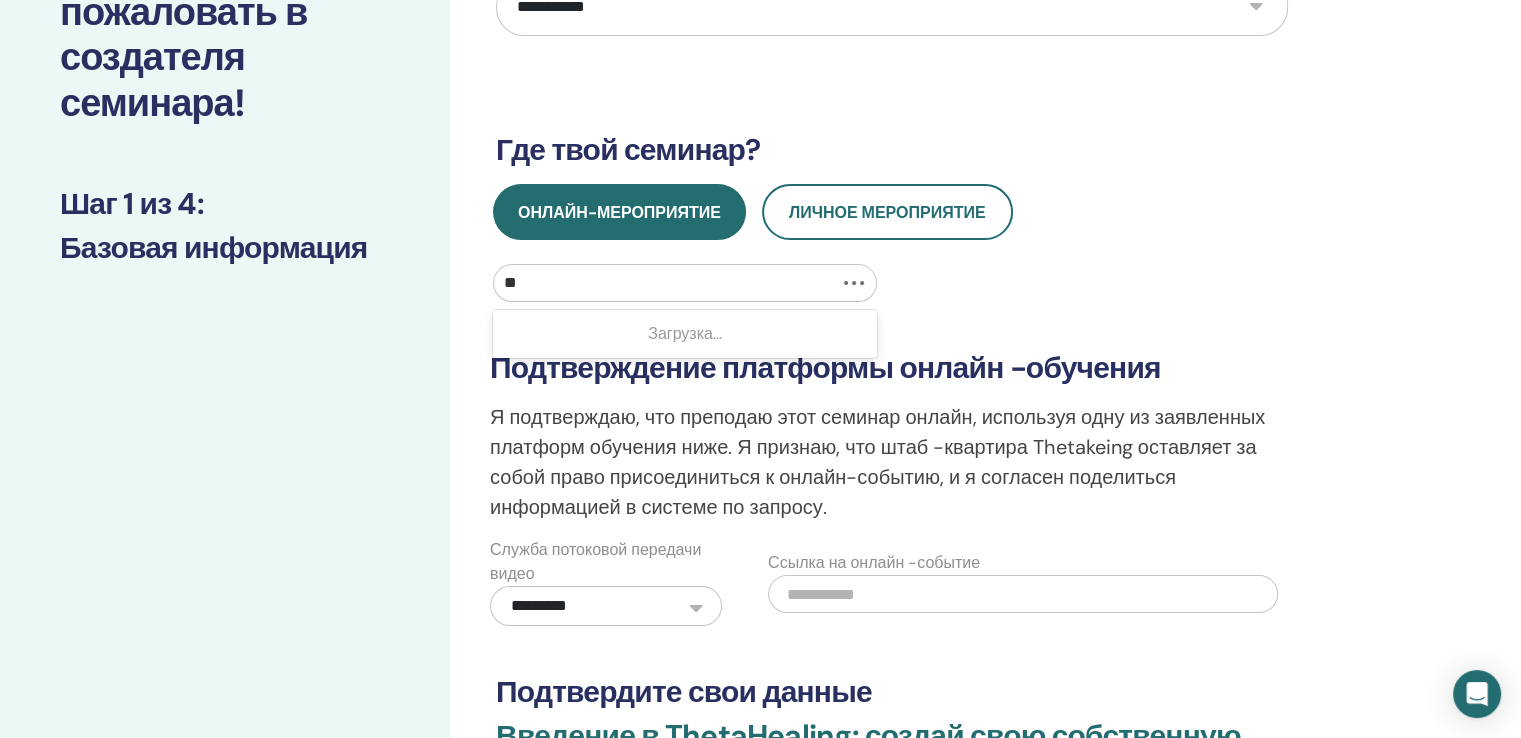 type on "***" 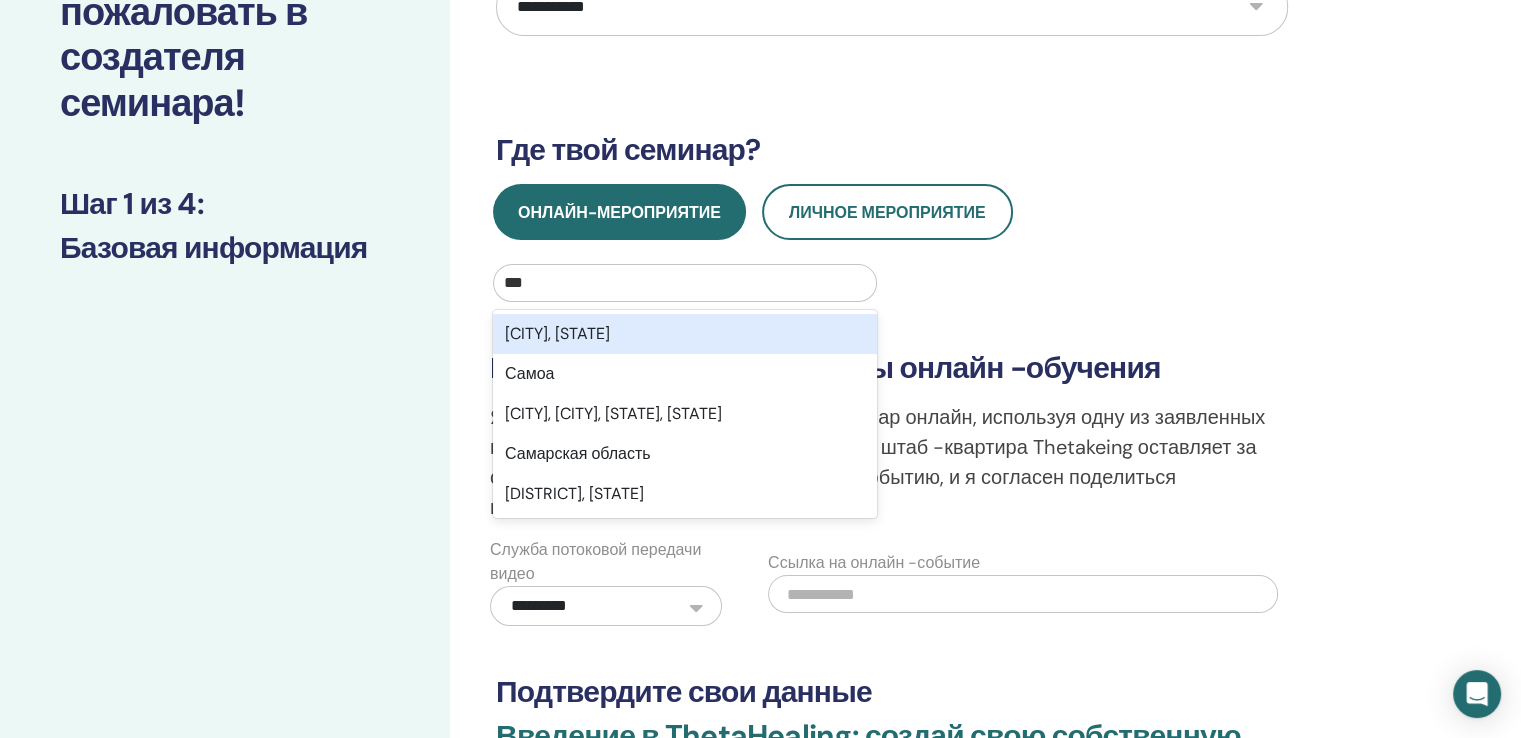 click on "[CITY], [STATE]" at bounding box center (557, 333) 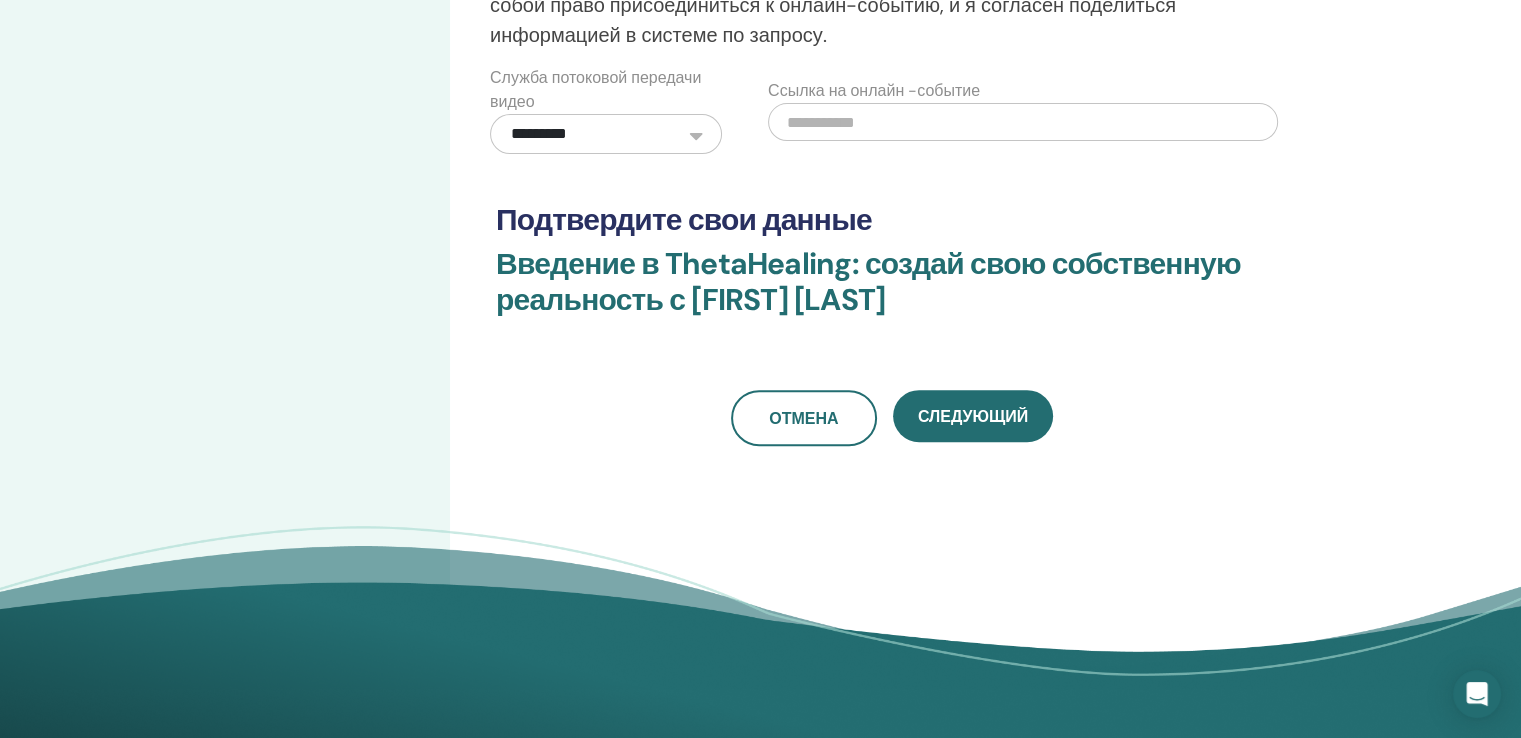 scroll, scrollTop: 700, scrollLeft: 0, axis: vertical 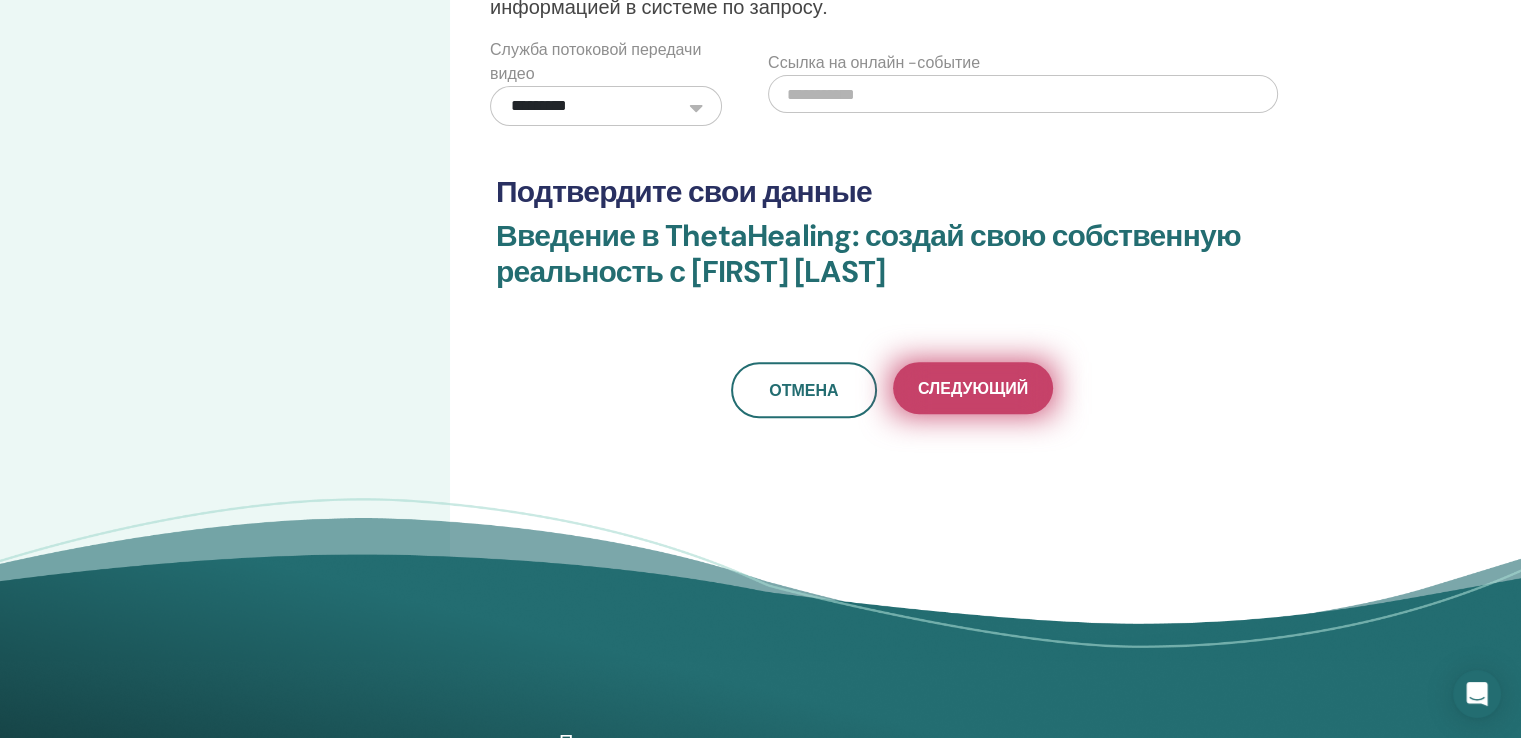 click on "Следующий" at bounding box center [973, 388] 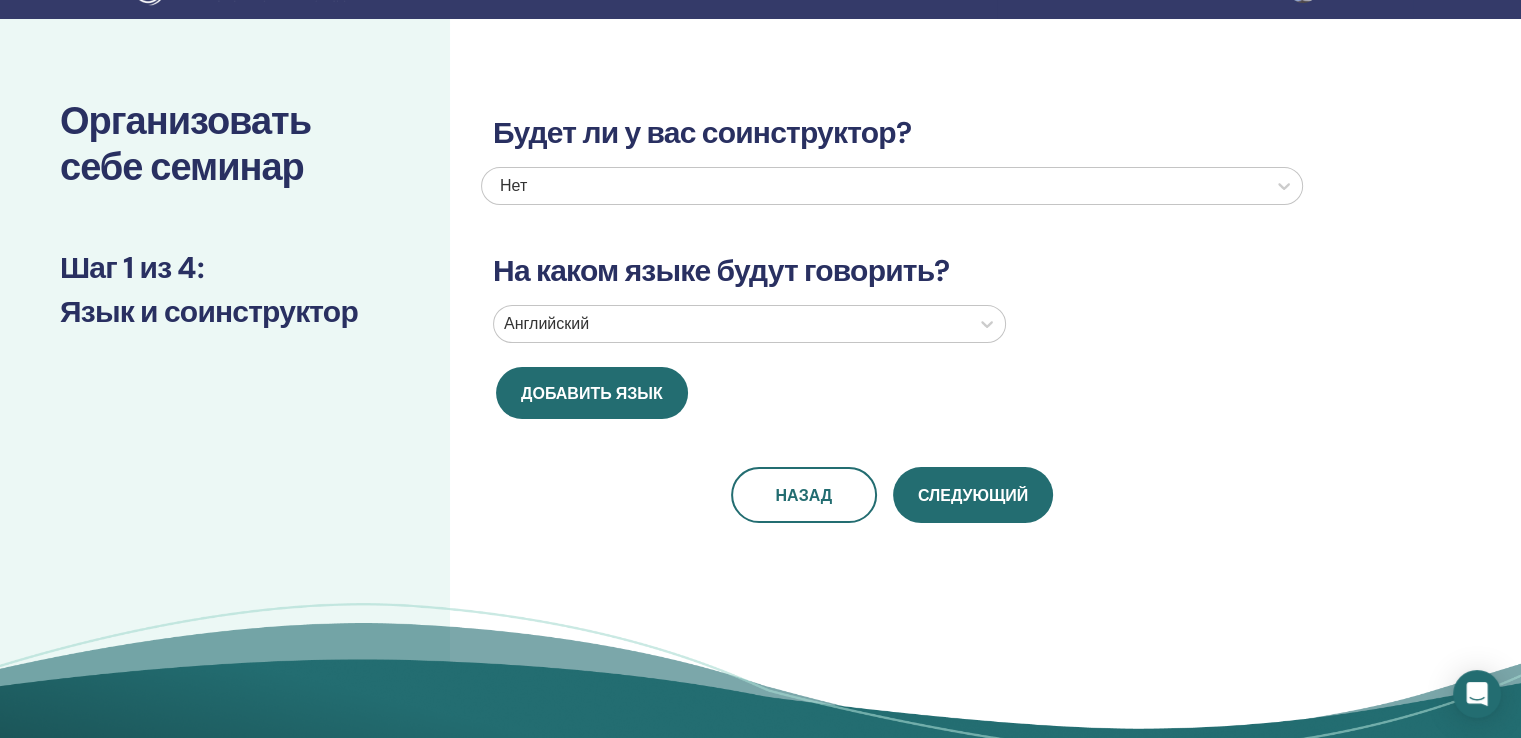 scroll, scrollTop: 0, scrollLeft: 0, axis: both 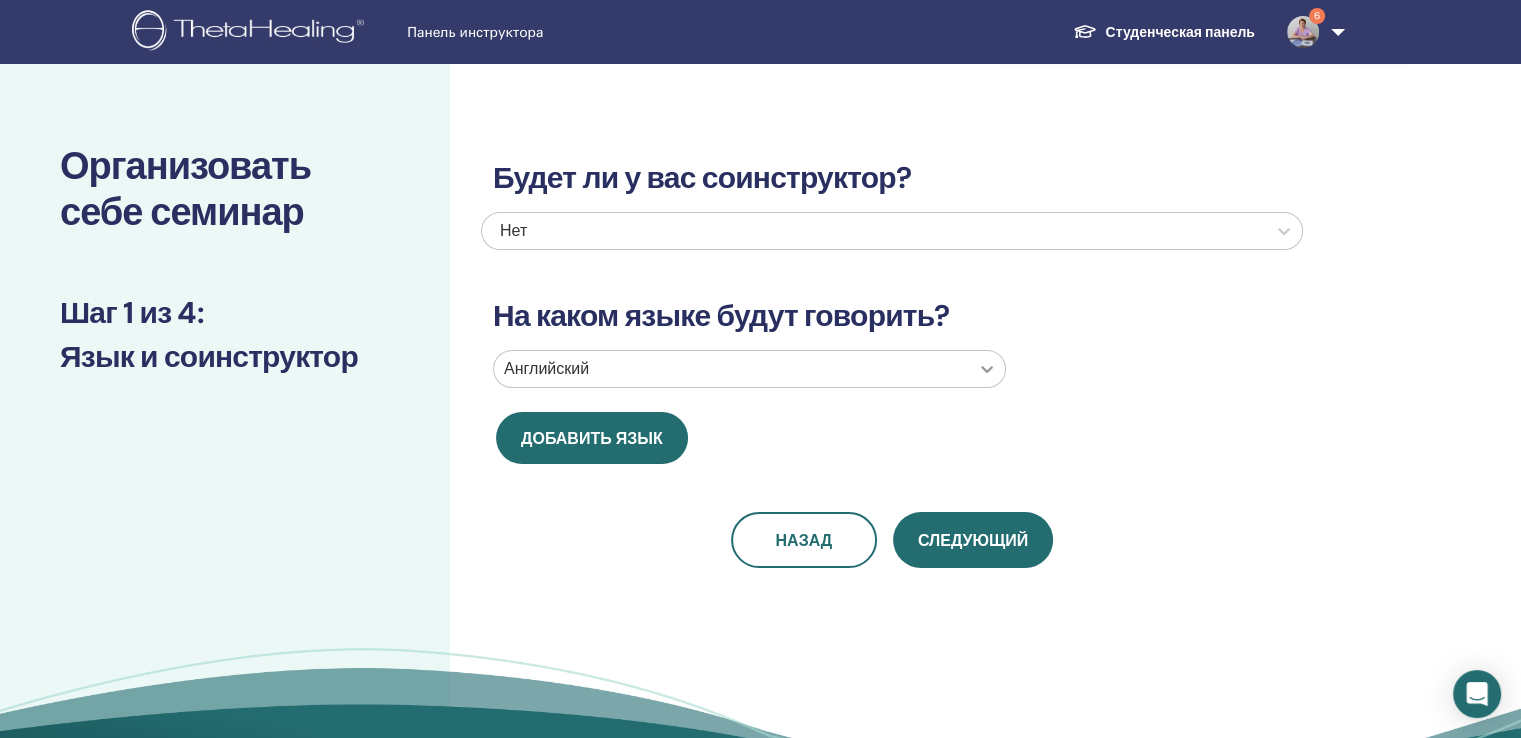 click 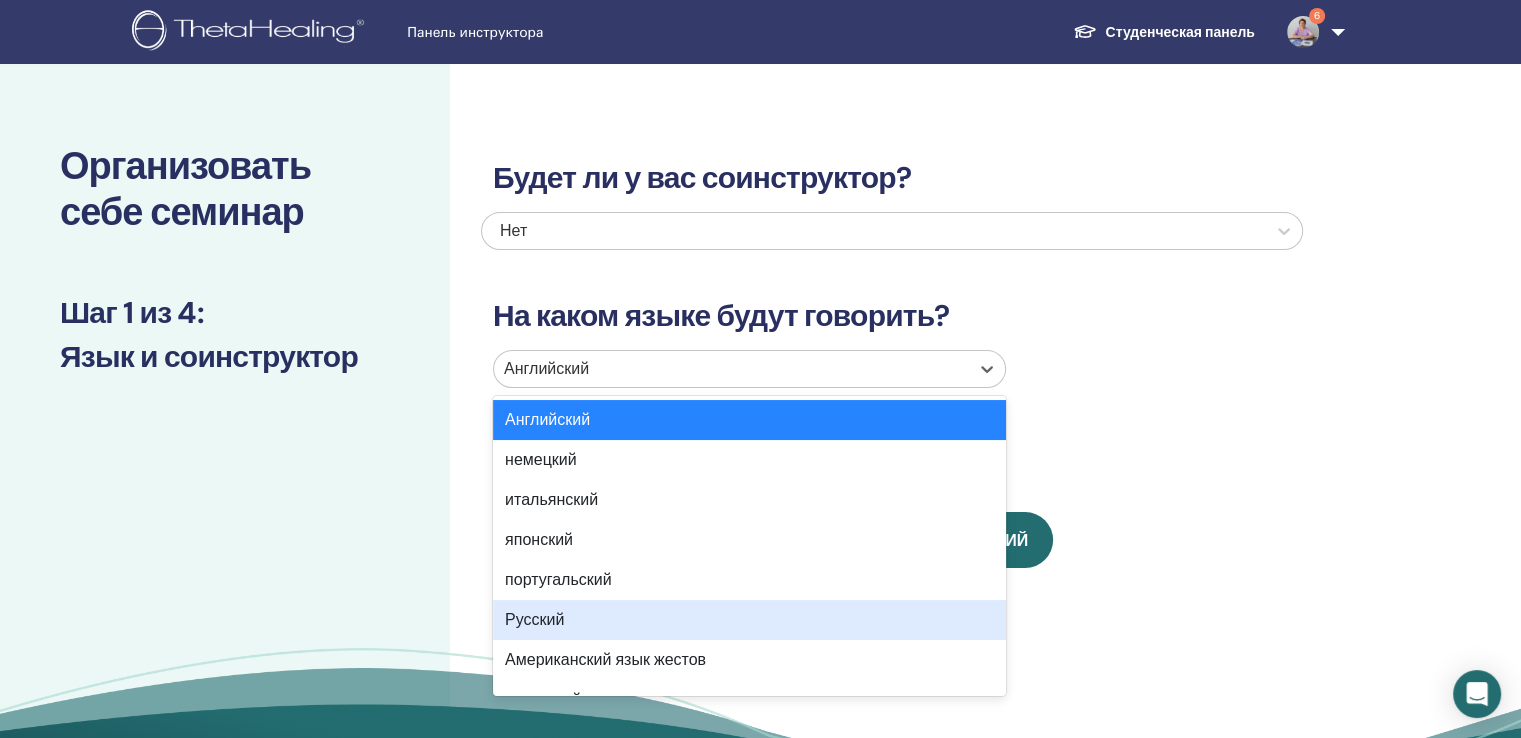 click on "Русский" at bounding box center (534, 619) 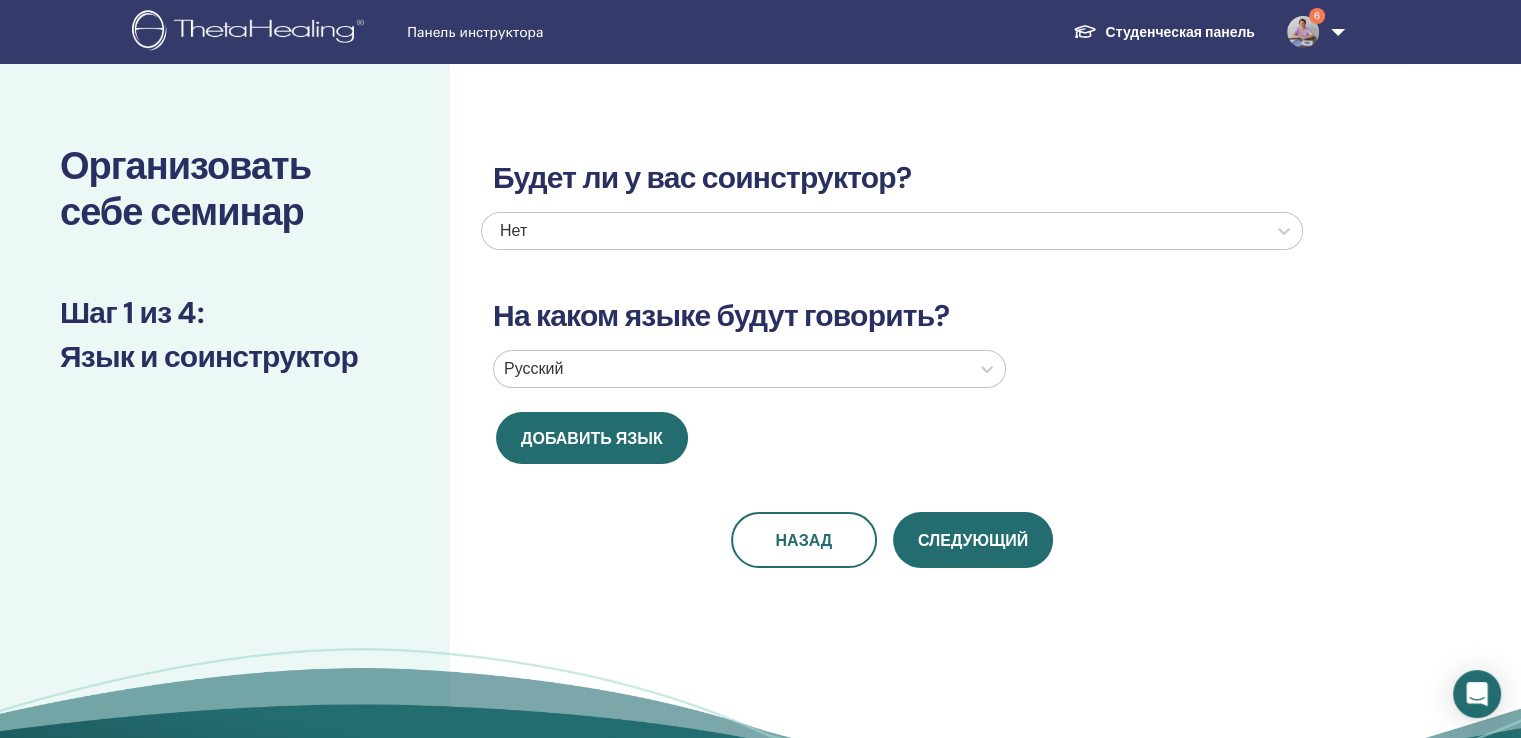 scroll, scrollTop: 200, scrollLeft: 0, axis: vertical 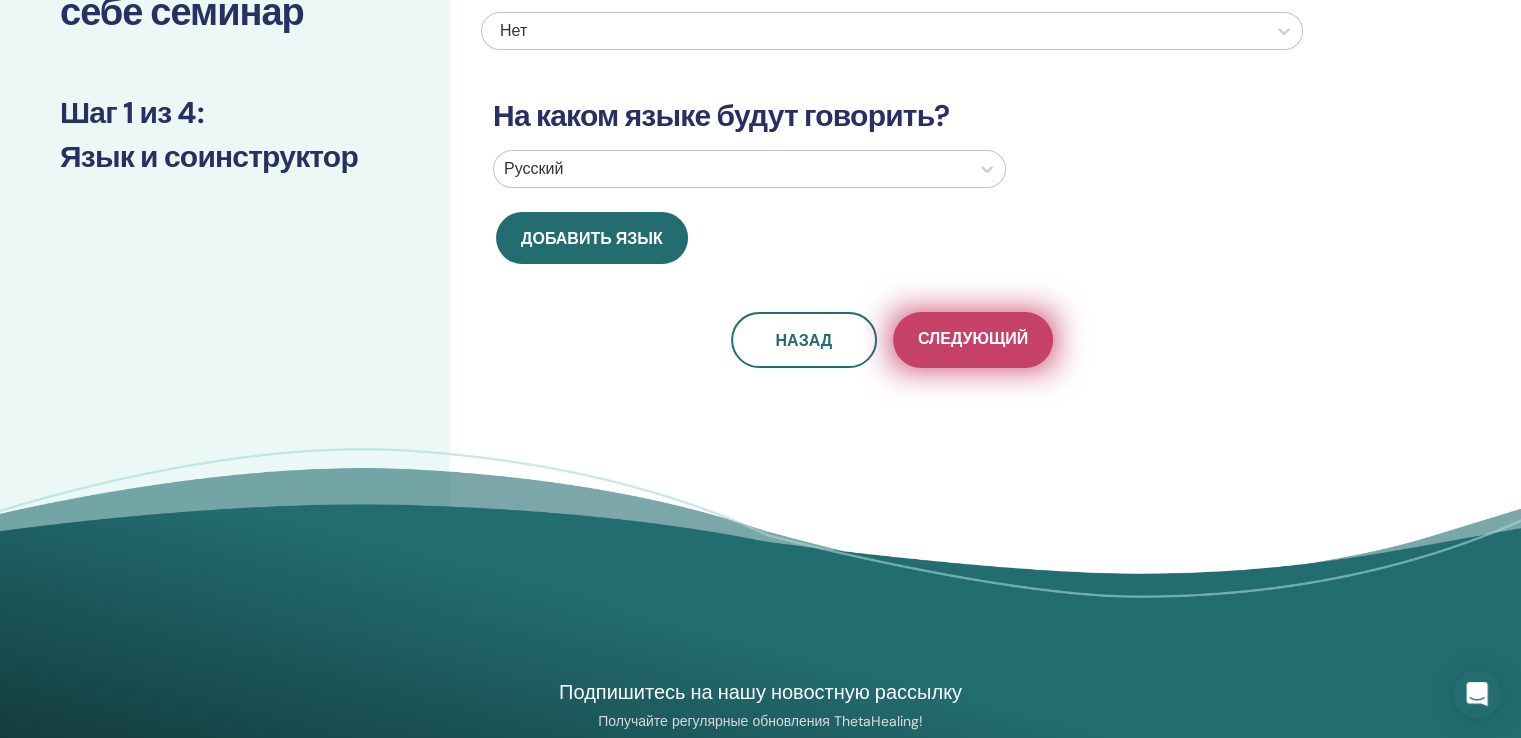 click on "Следующий" at bounding box center [973, 340] 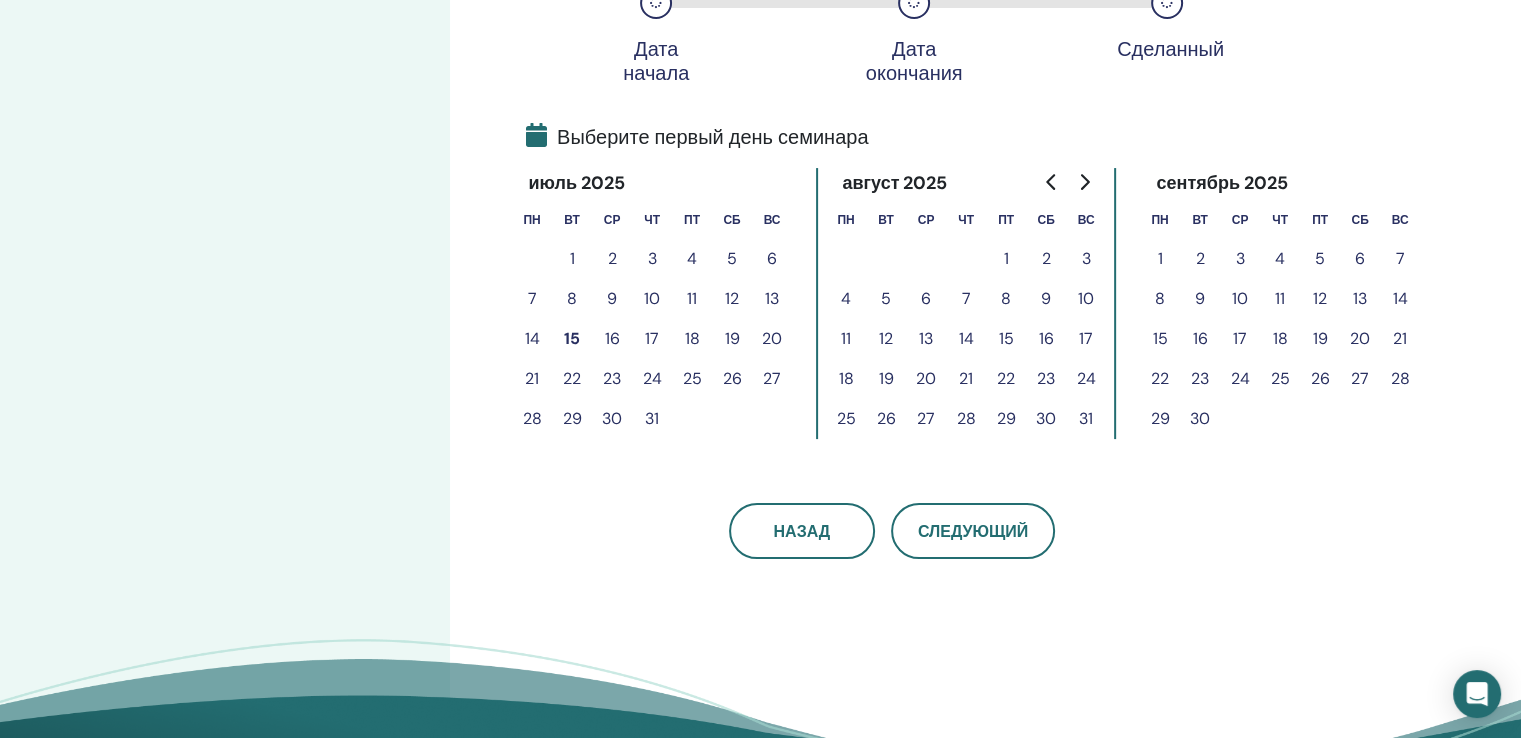 scroll, scrollTop: 500, scrollLeft: 0, axis: vertical 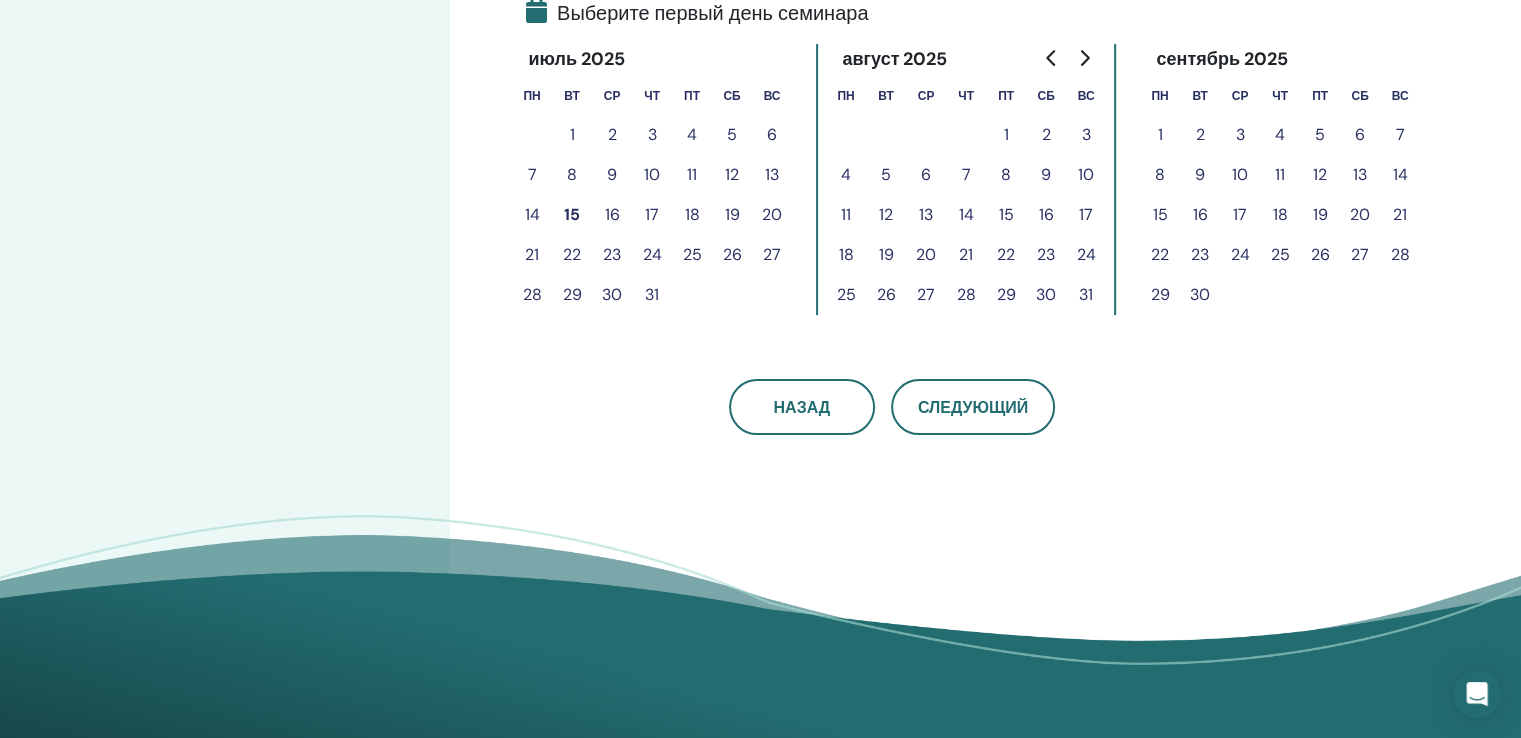 click on "18" at bounding box center (692, 214) 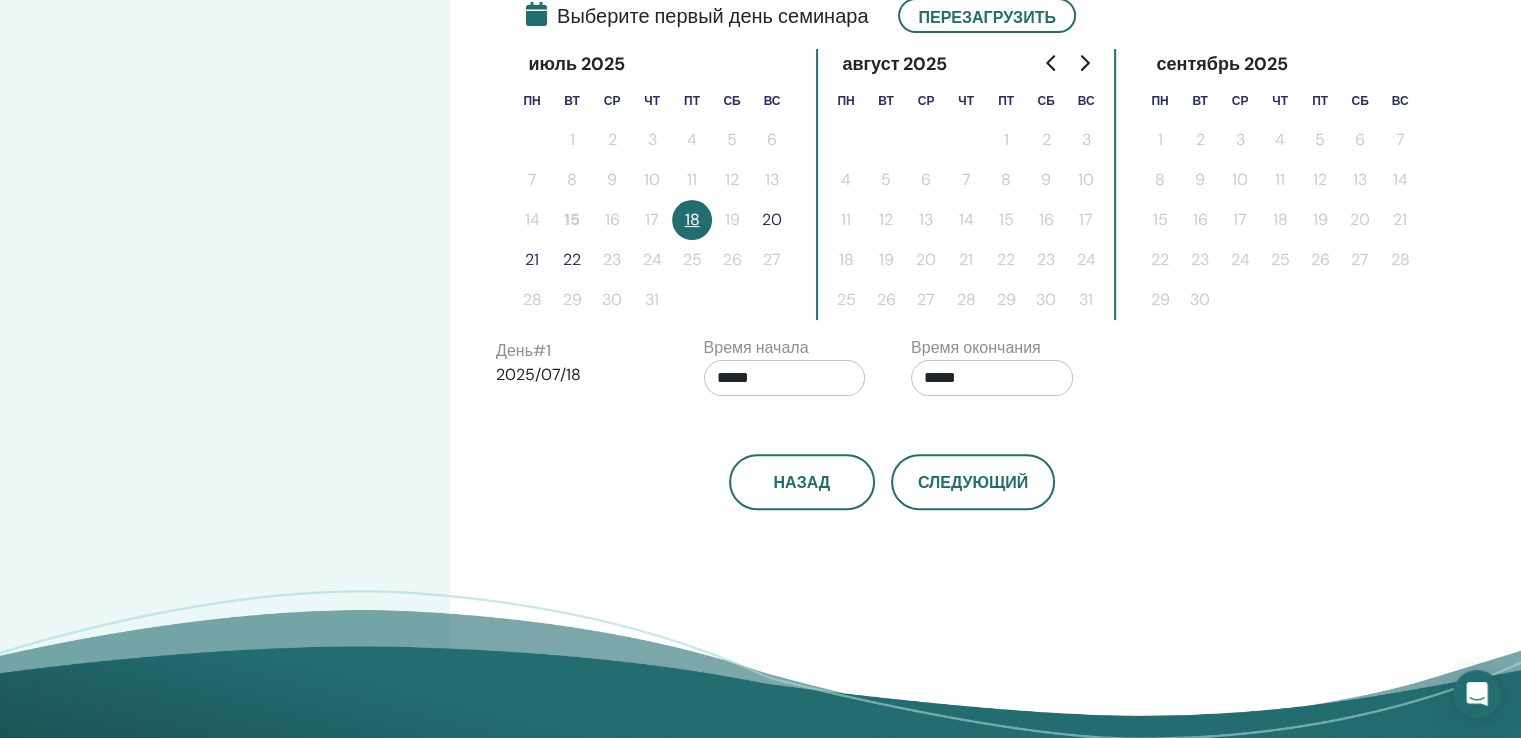 click on "20" at bounding box center (772, 219) 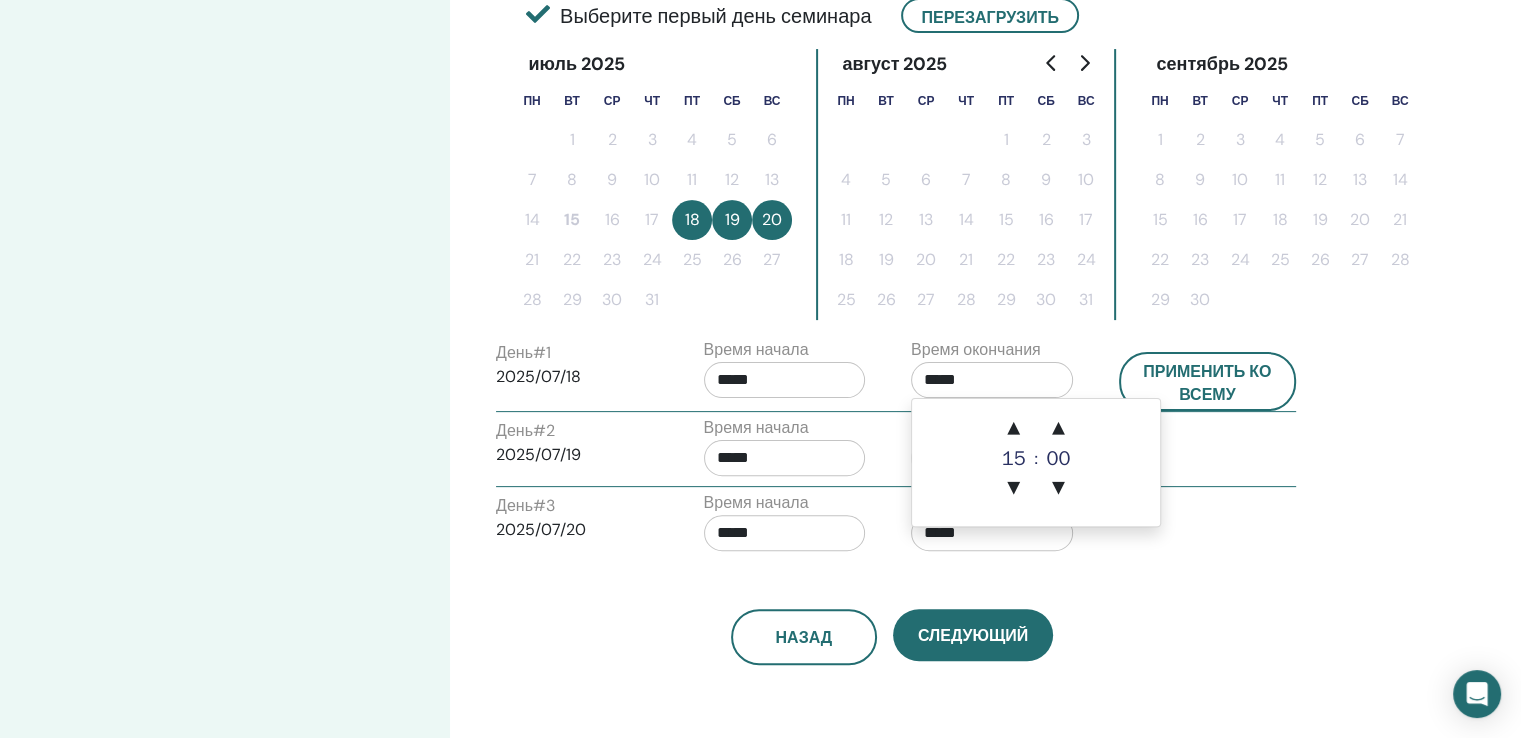 click on "*****" at bounding box center [992, 380] 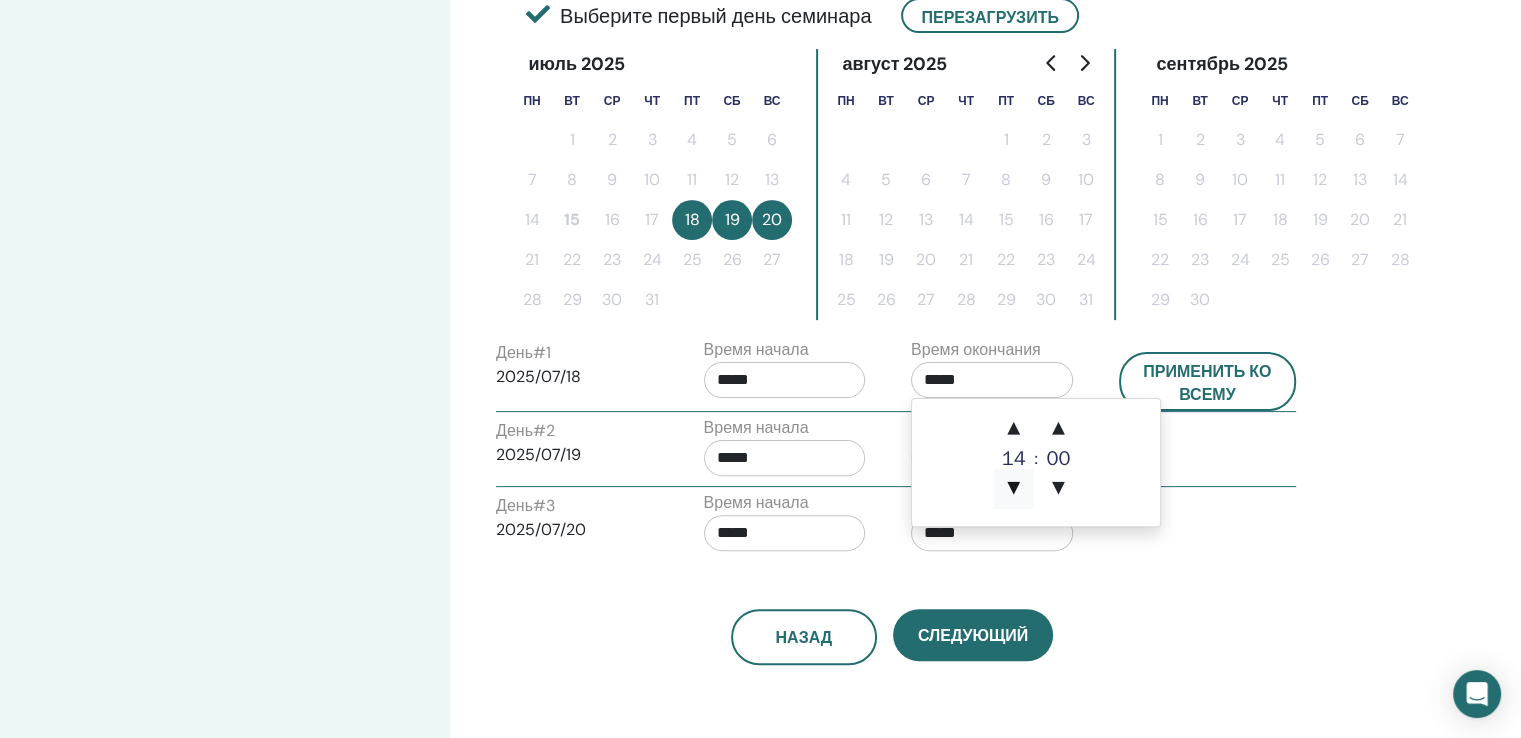 click on "▼" at bounding box center (1014, 489) 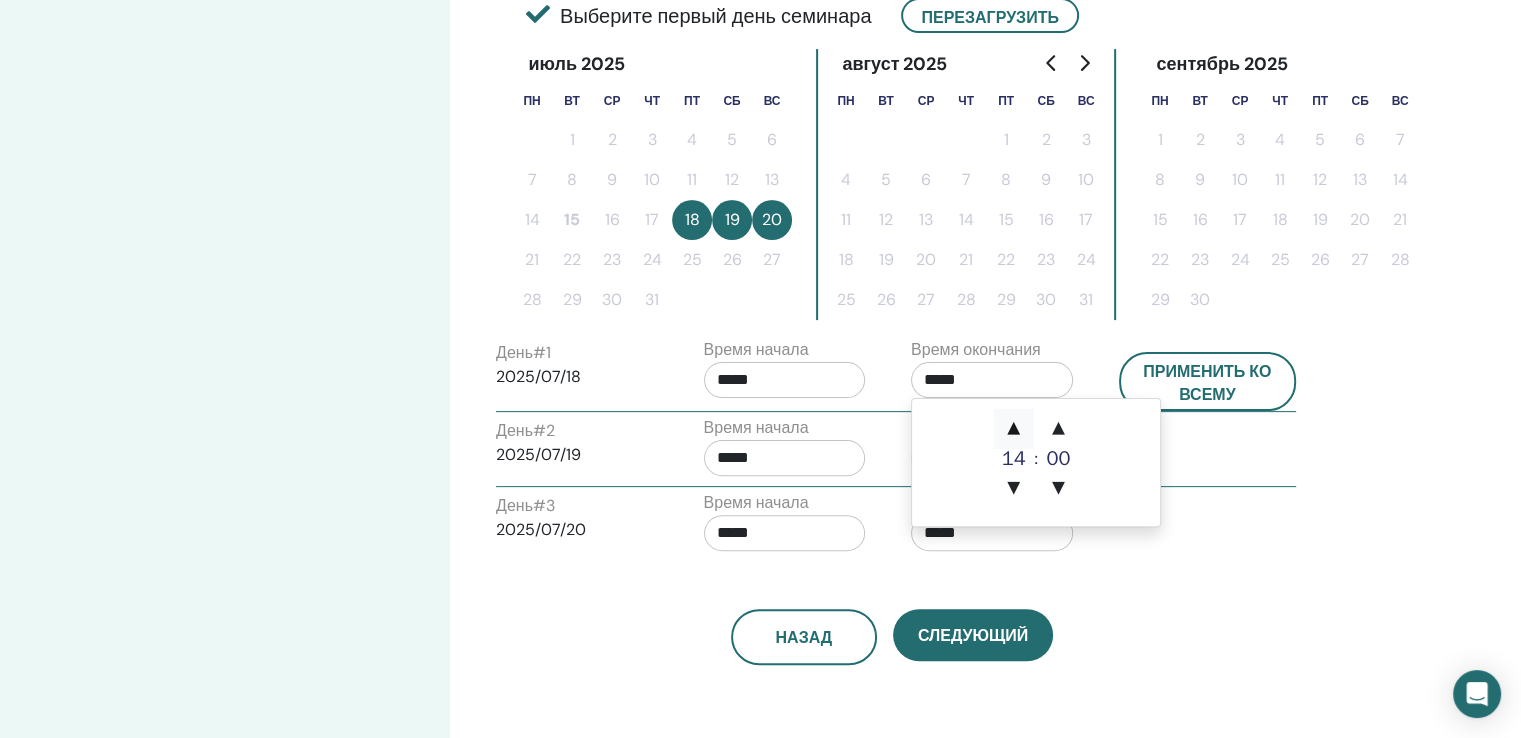 click on "▲" at bounding box center (1014, 429) 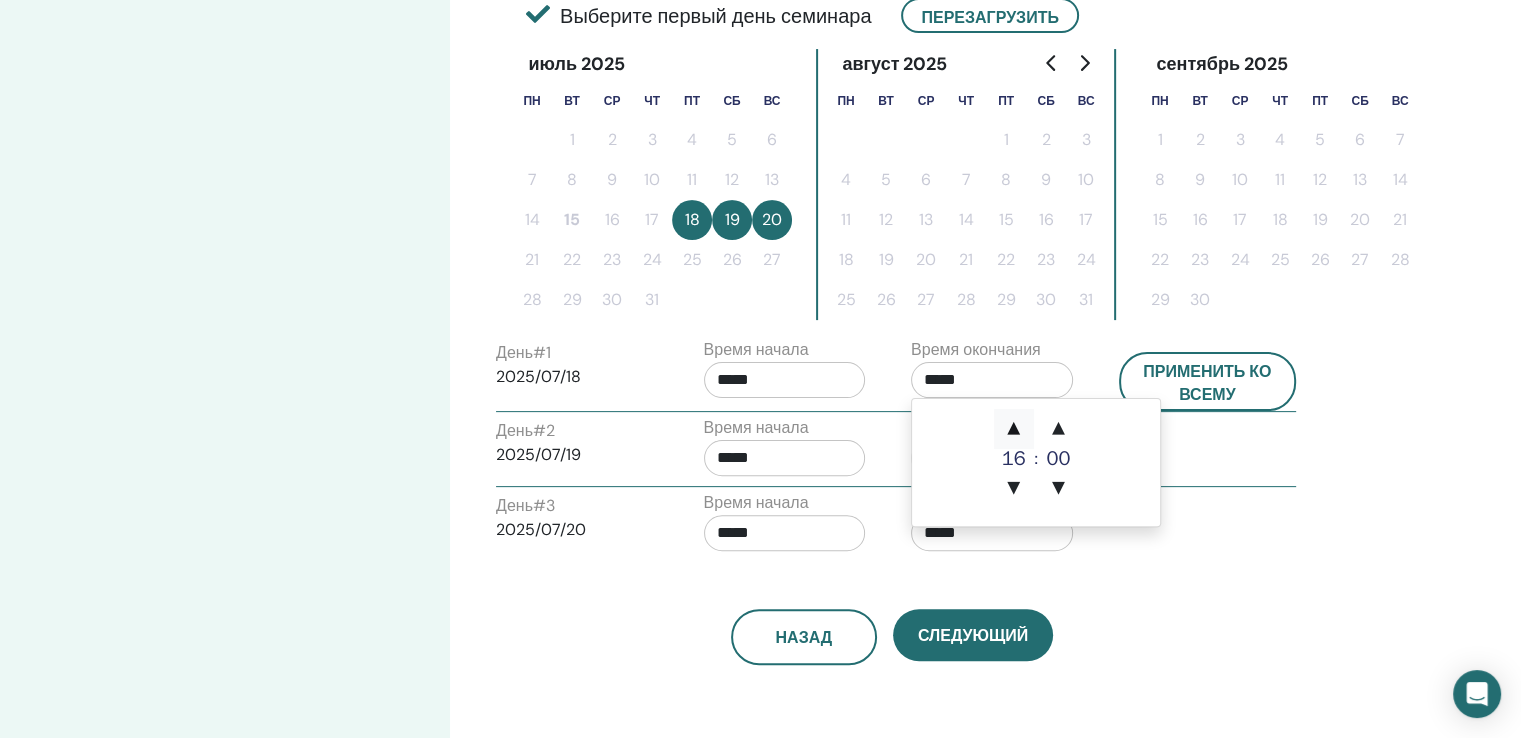 click on "▲" at bounding box center (1014, 429) 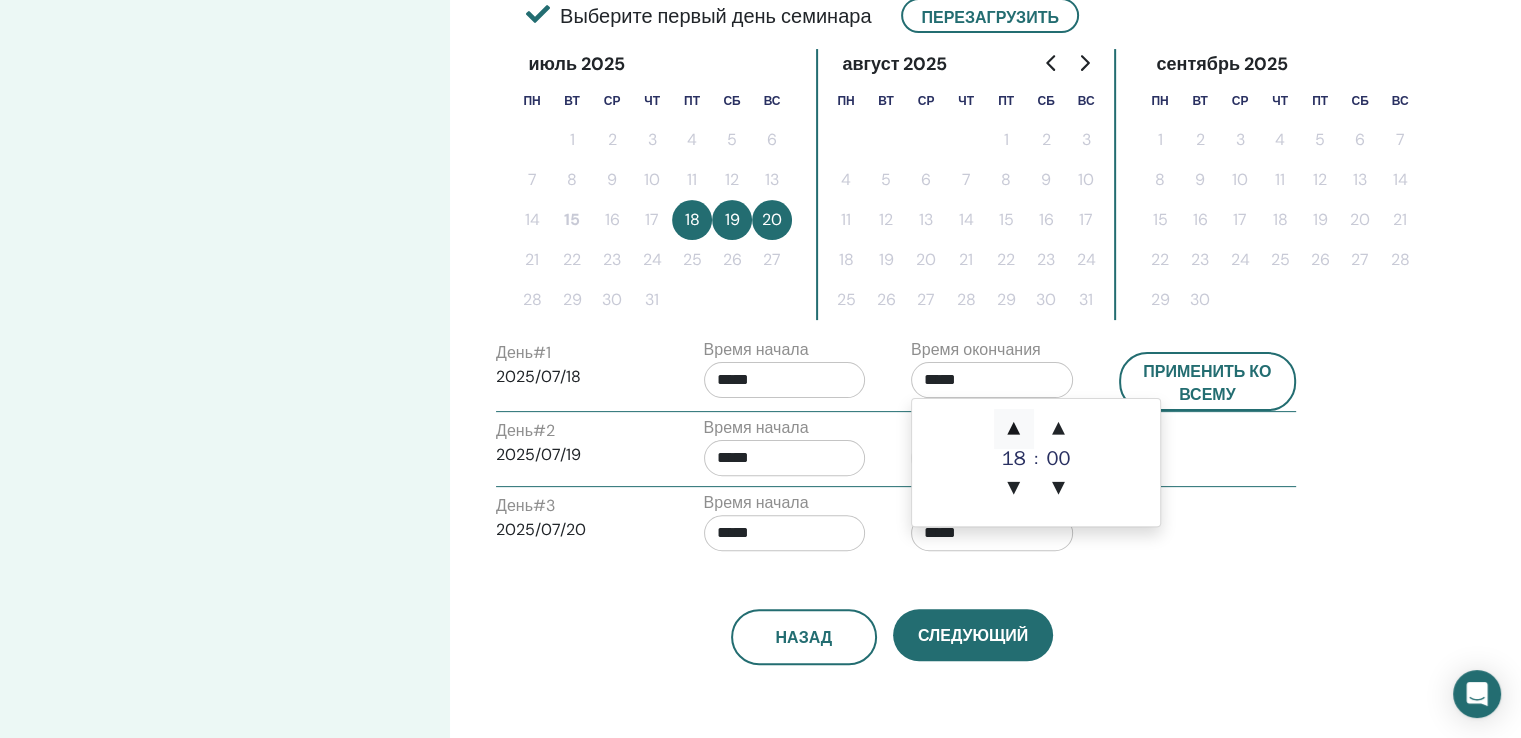 click on "▲" at bounding box center (1014, 429) 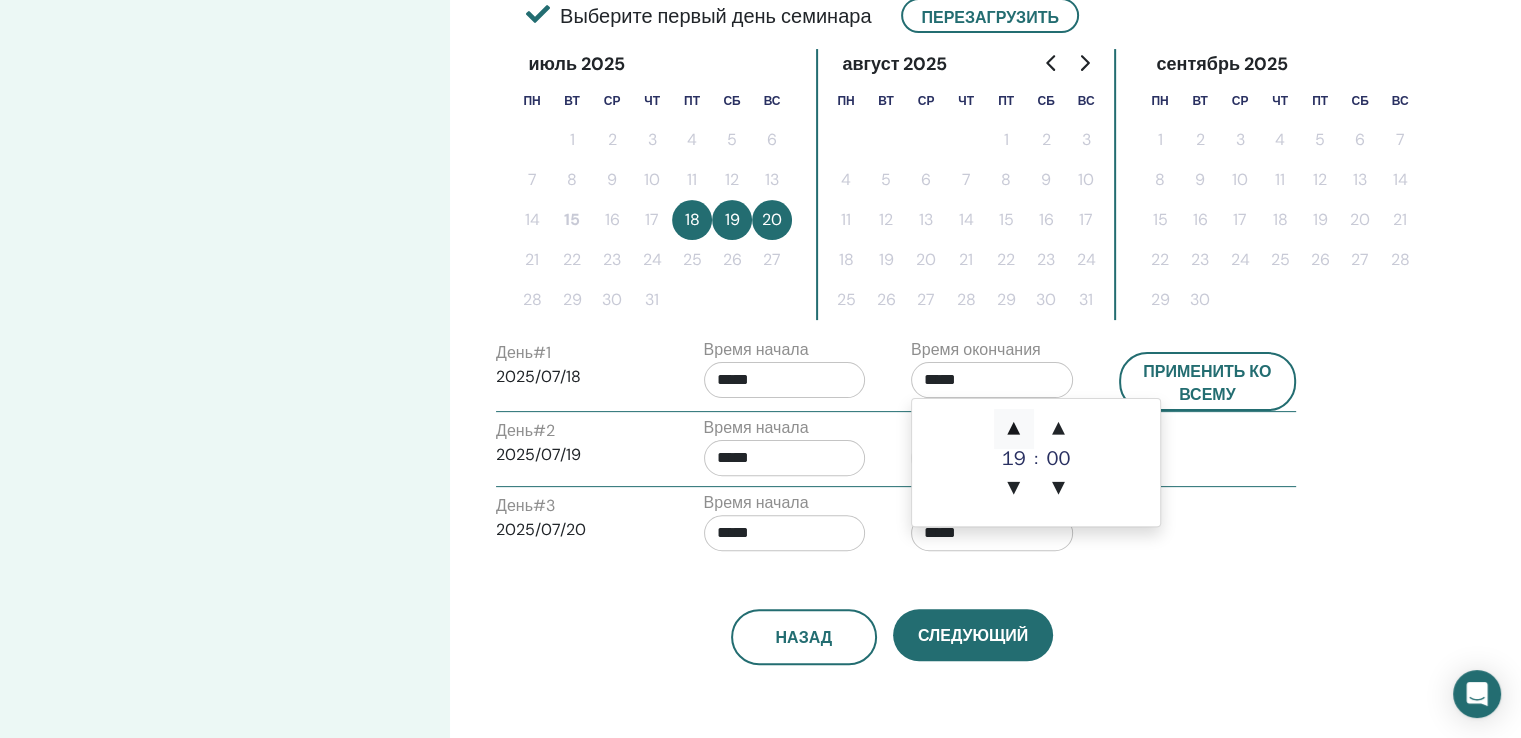click on "▲" at bounding box center (1014, 429) 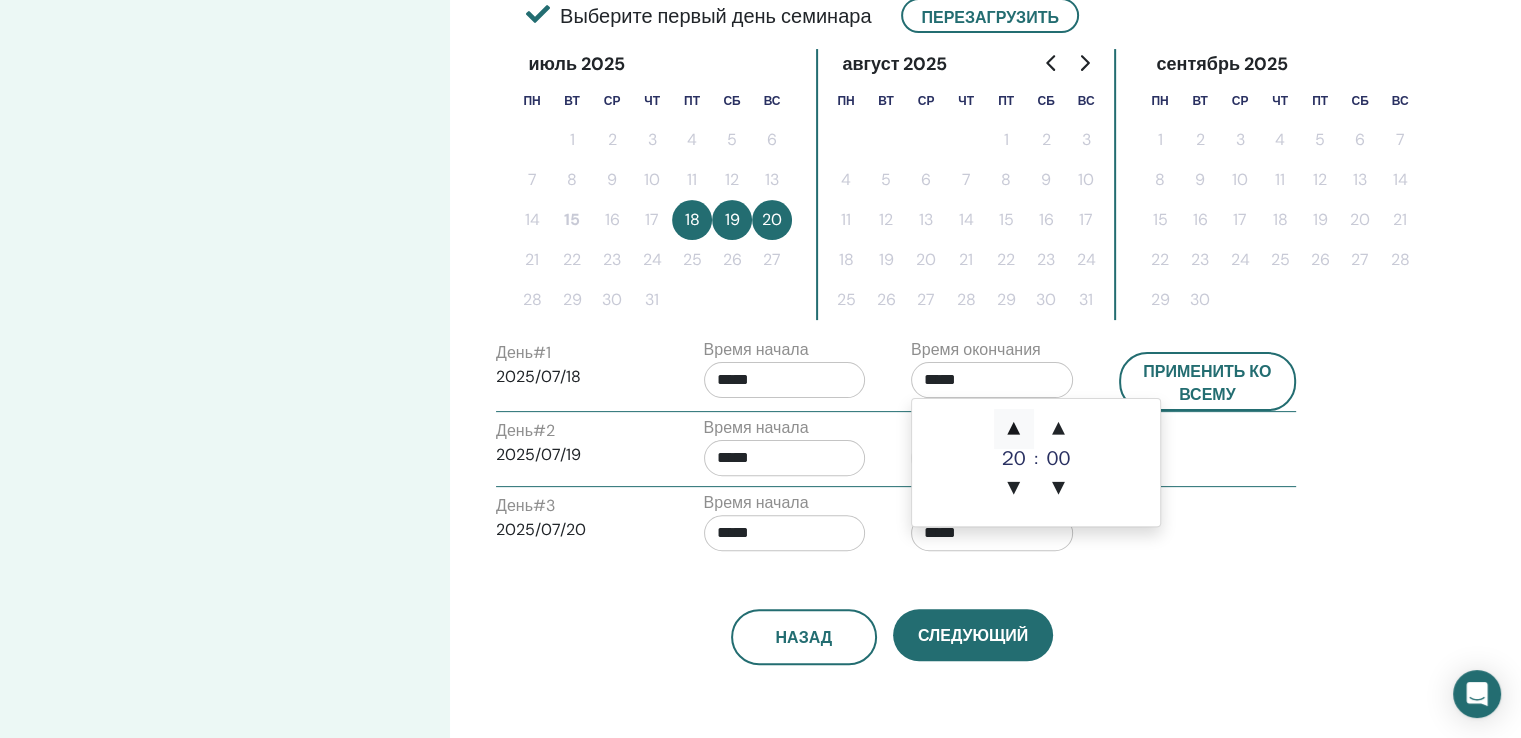 click on "▲" at bounding box center [1014, 429] 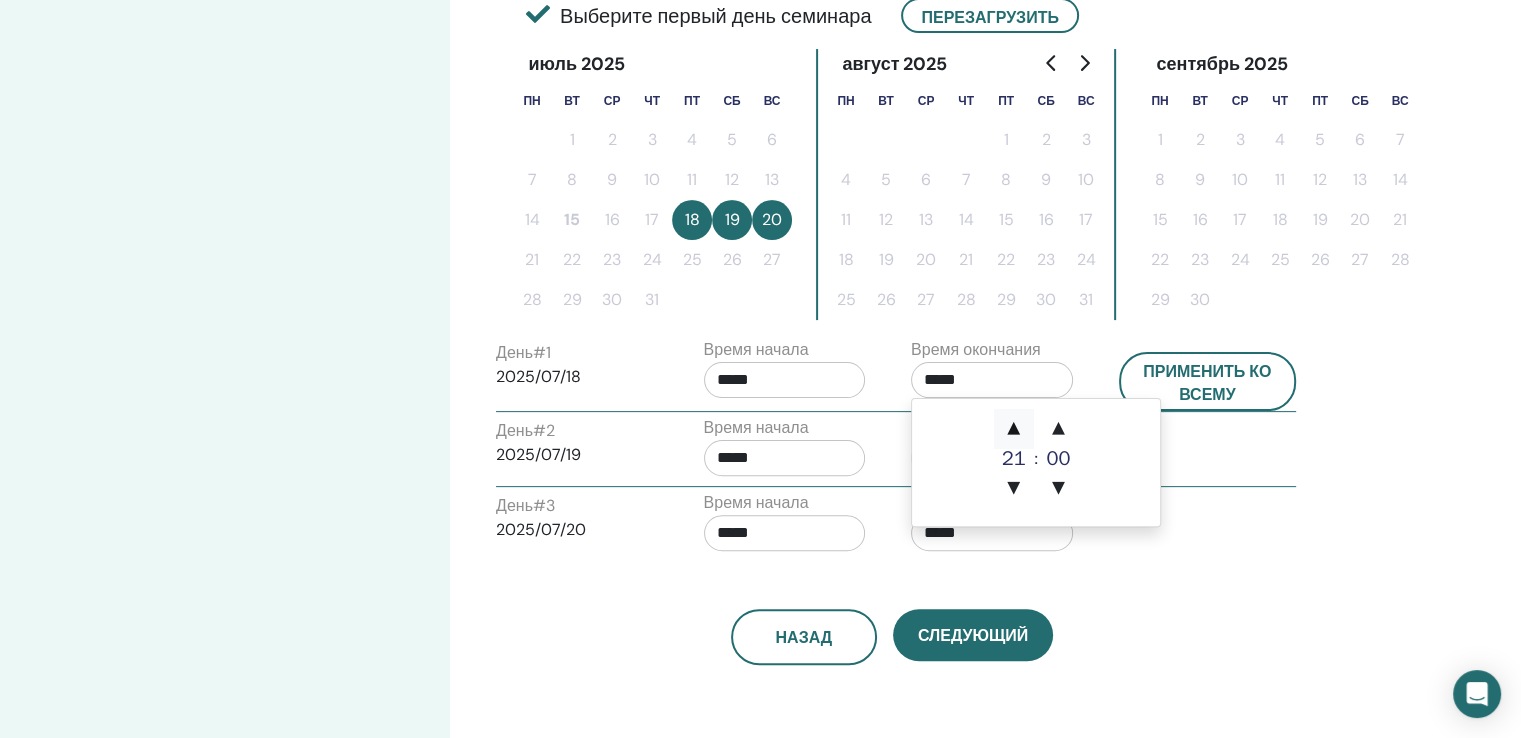 click on "▲" at bounding box center (1014, 429) 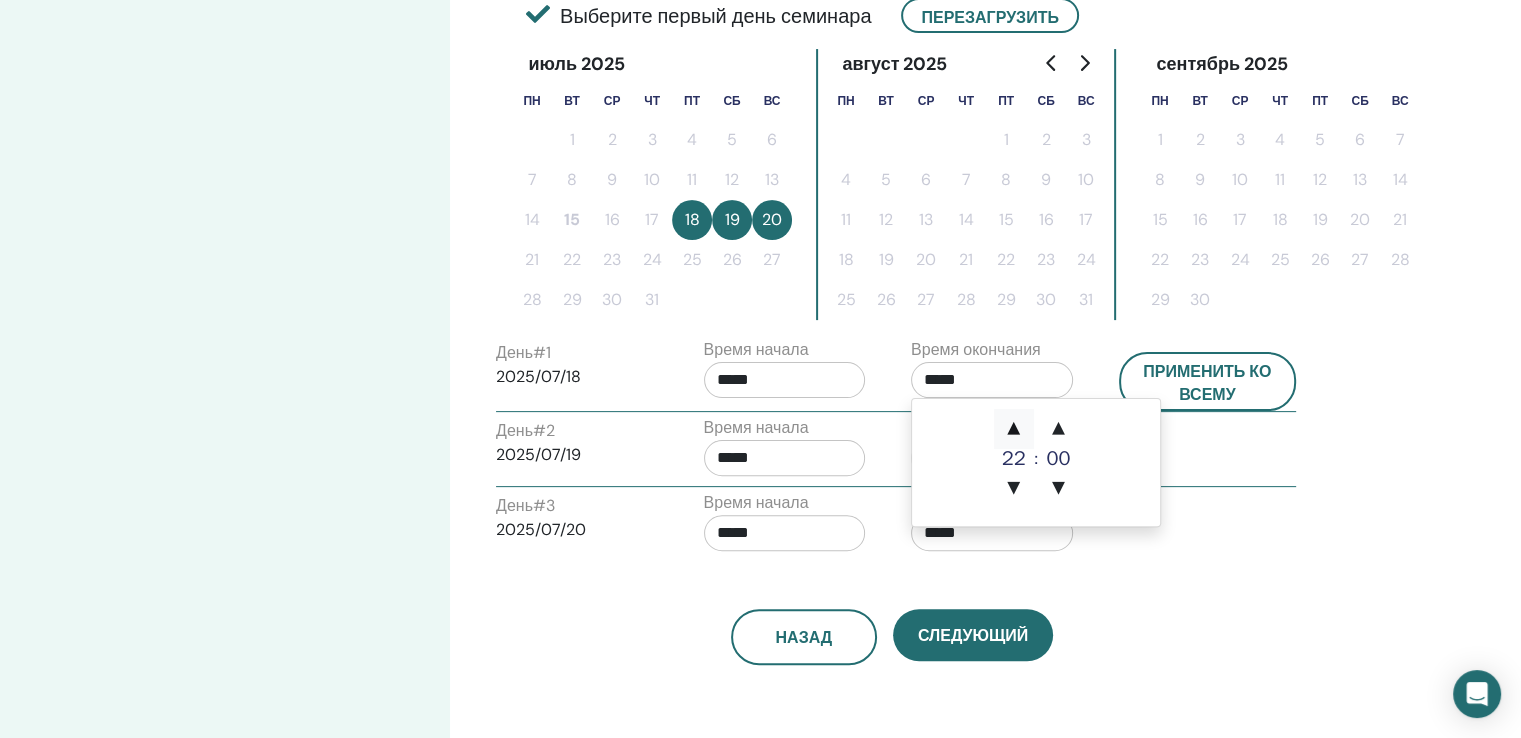 click on "▲" at bounding box center [1014, 429] 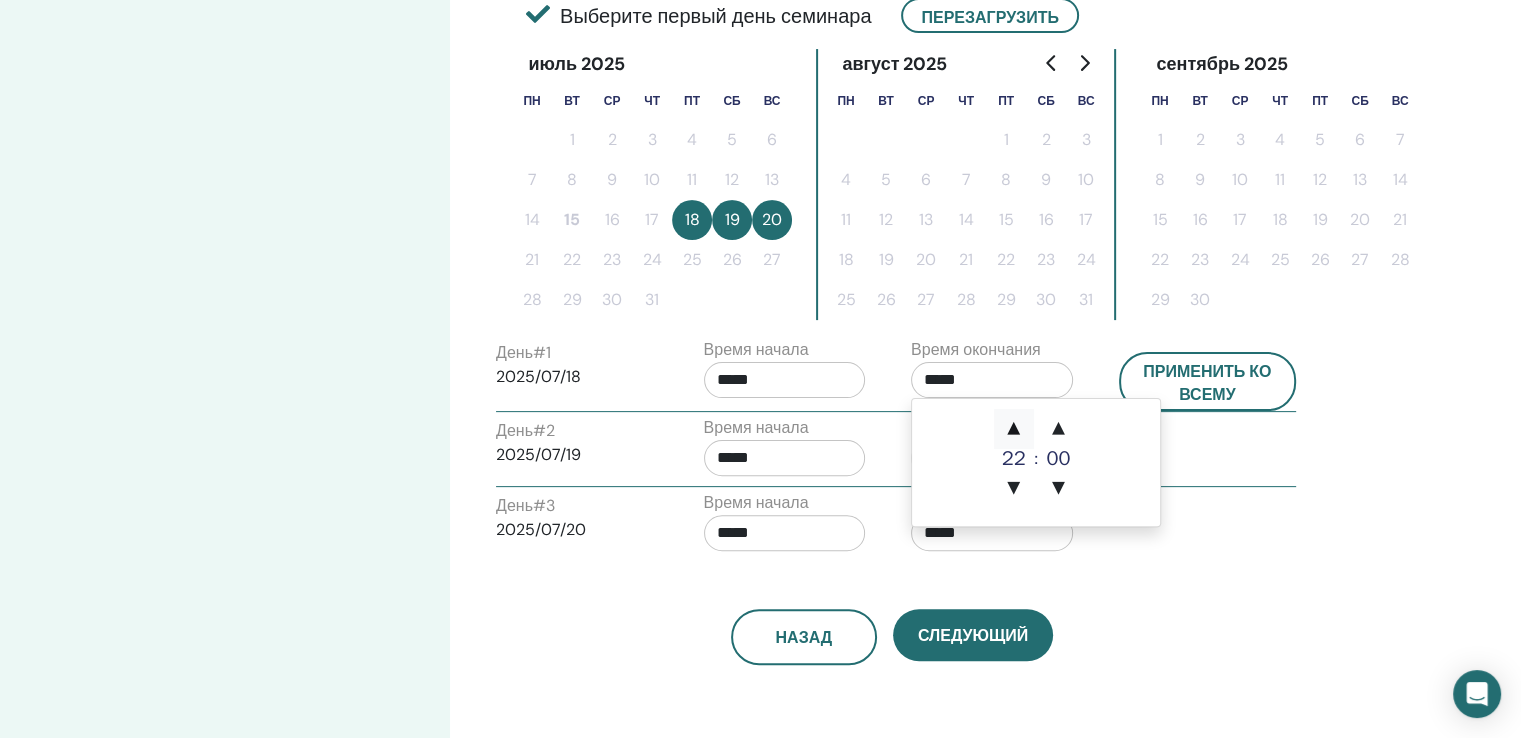 click on "▲" at bounding box center (1014, 429) 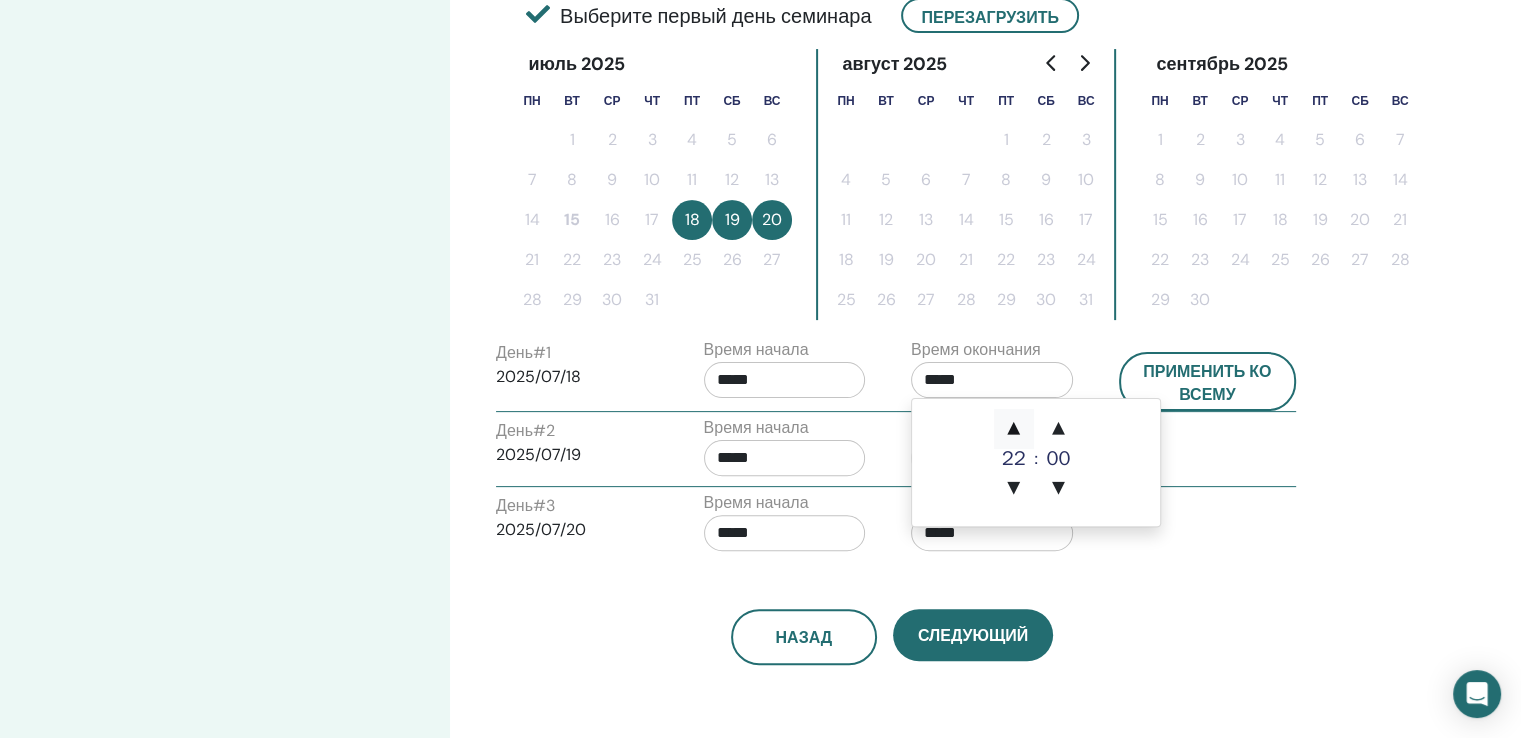click on "▲" at bounding box center (1014, 429) 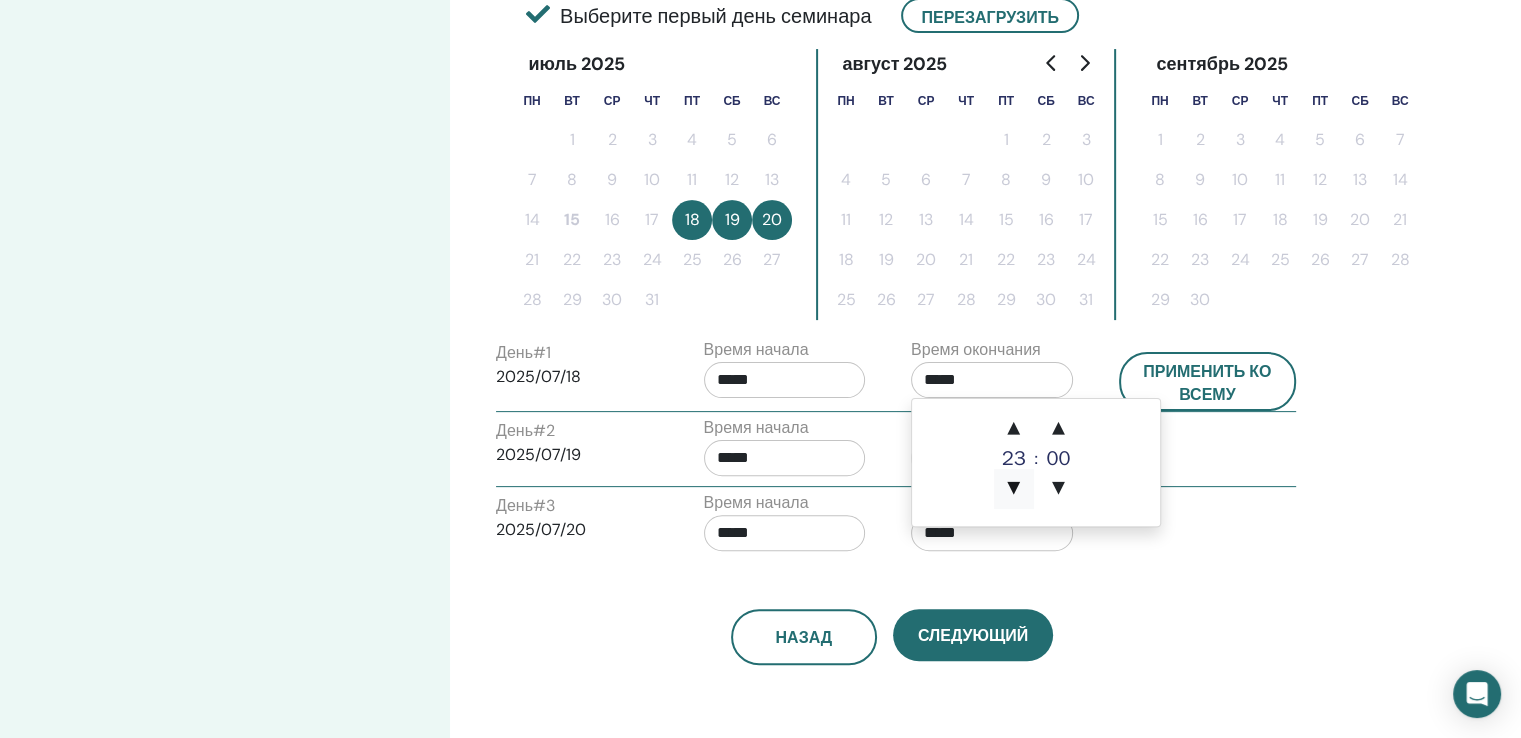 click on "▼" at bounding box center [1014, 489] 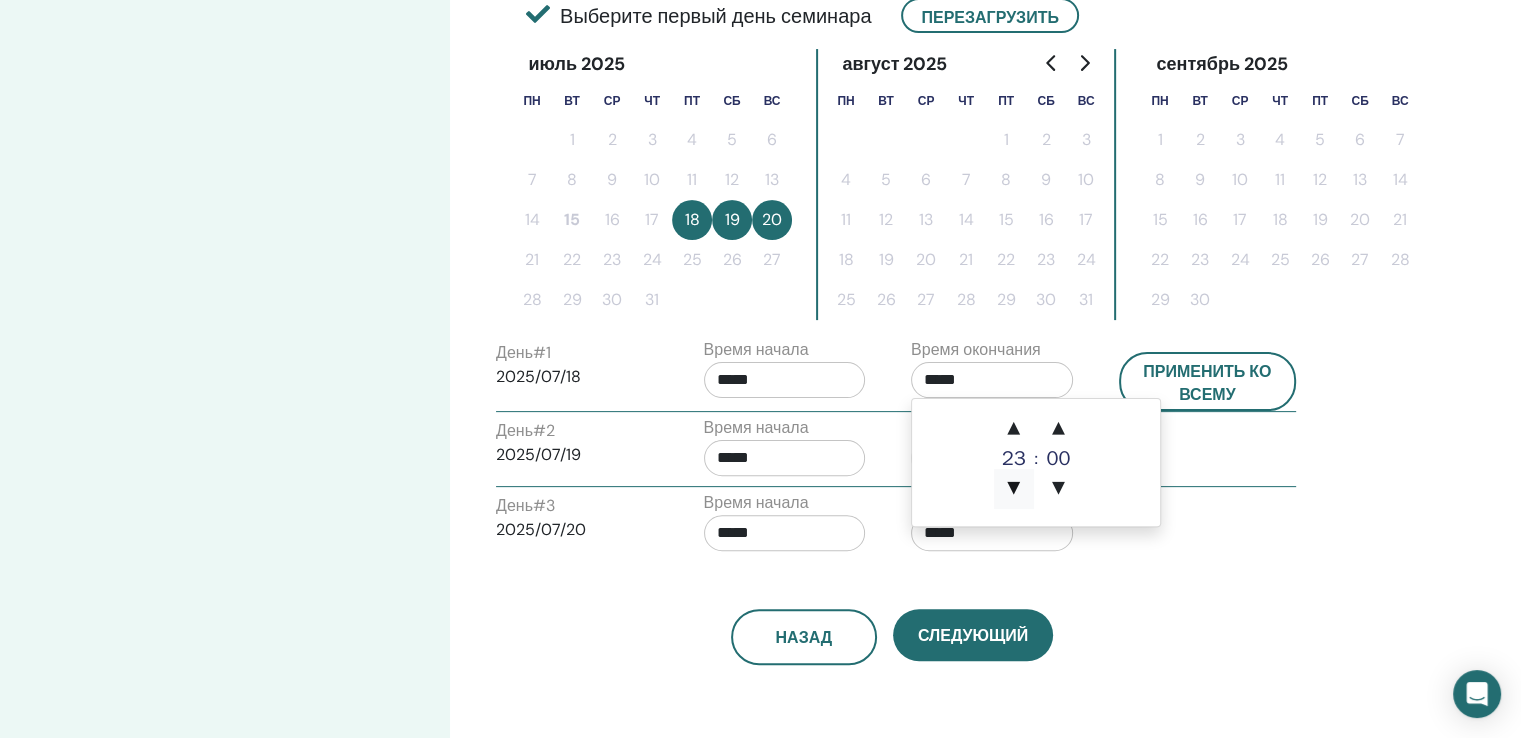 click on "▼" at bounding box center (1014, 489) 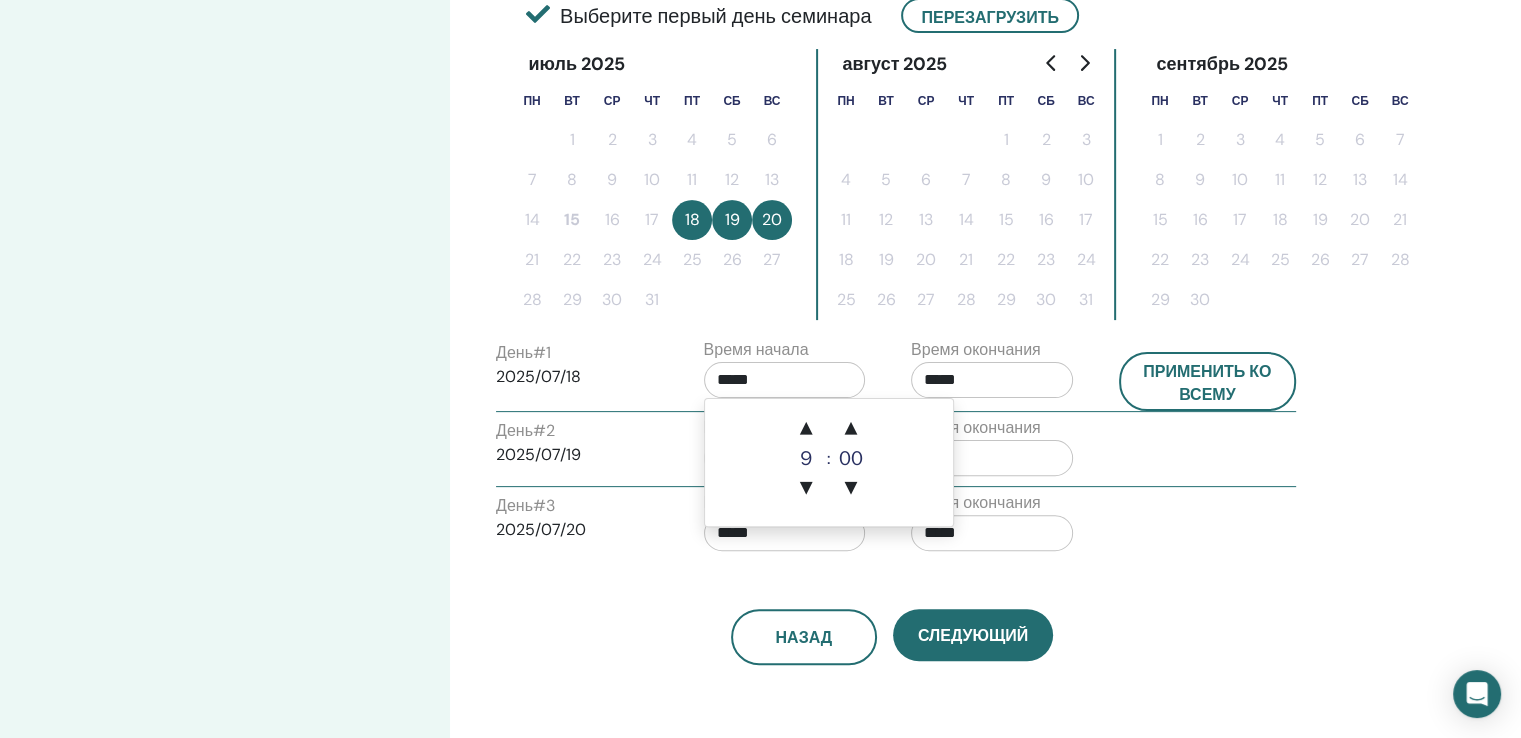 click on "*****" at bounding box center (785, 380) 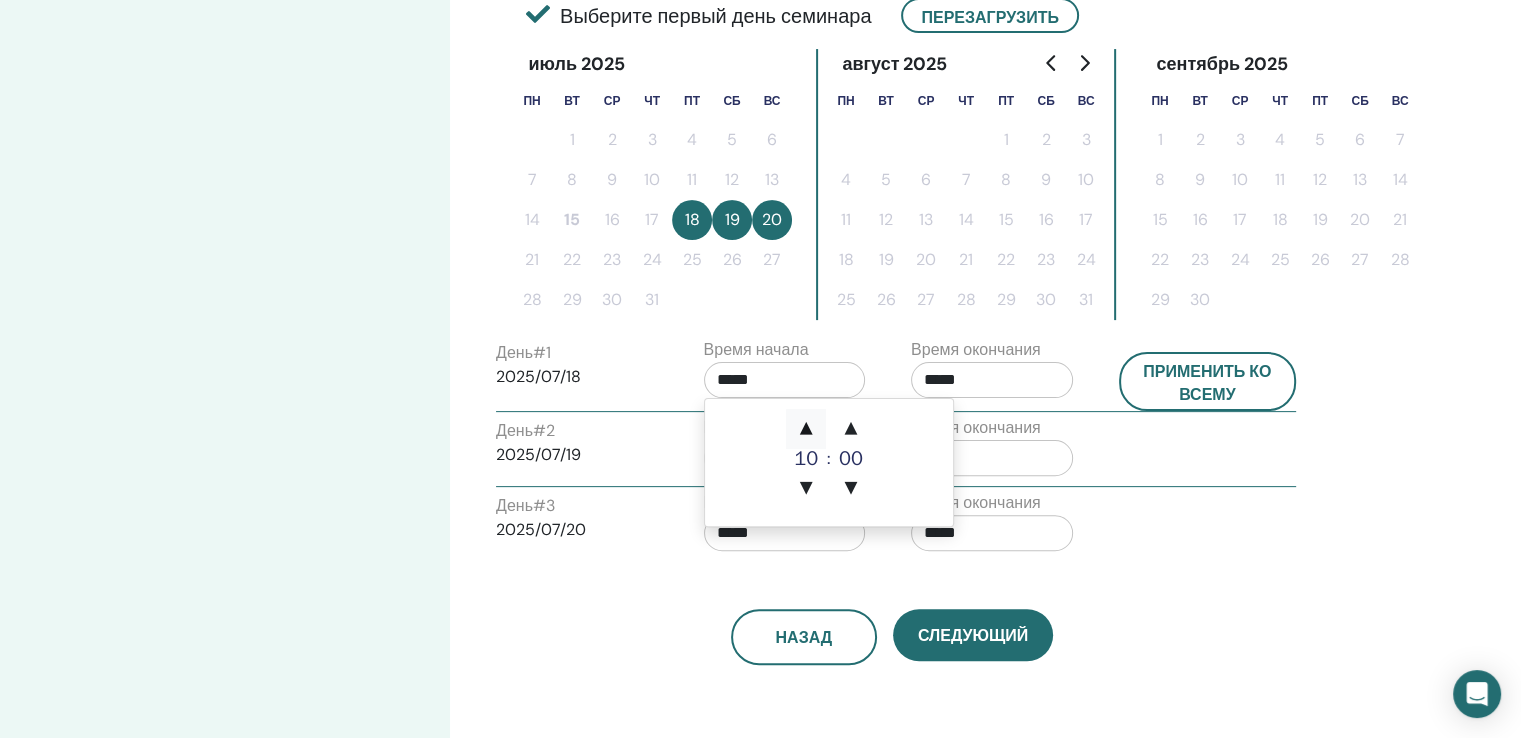 click on "▲" at bounding box center [806, 429] 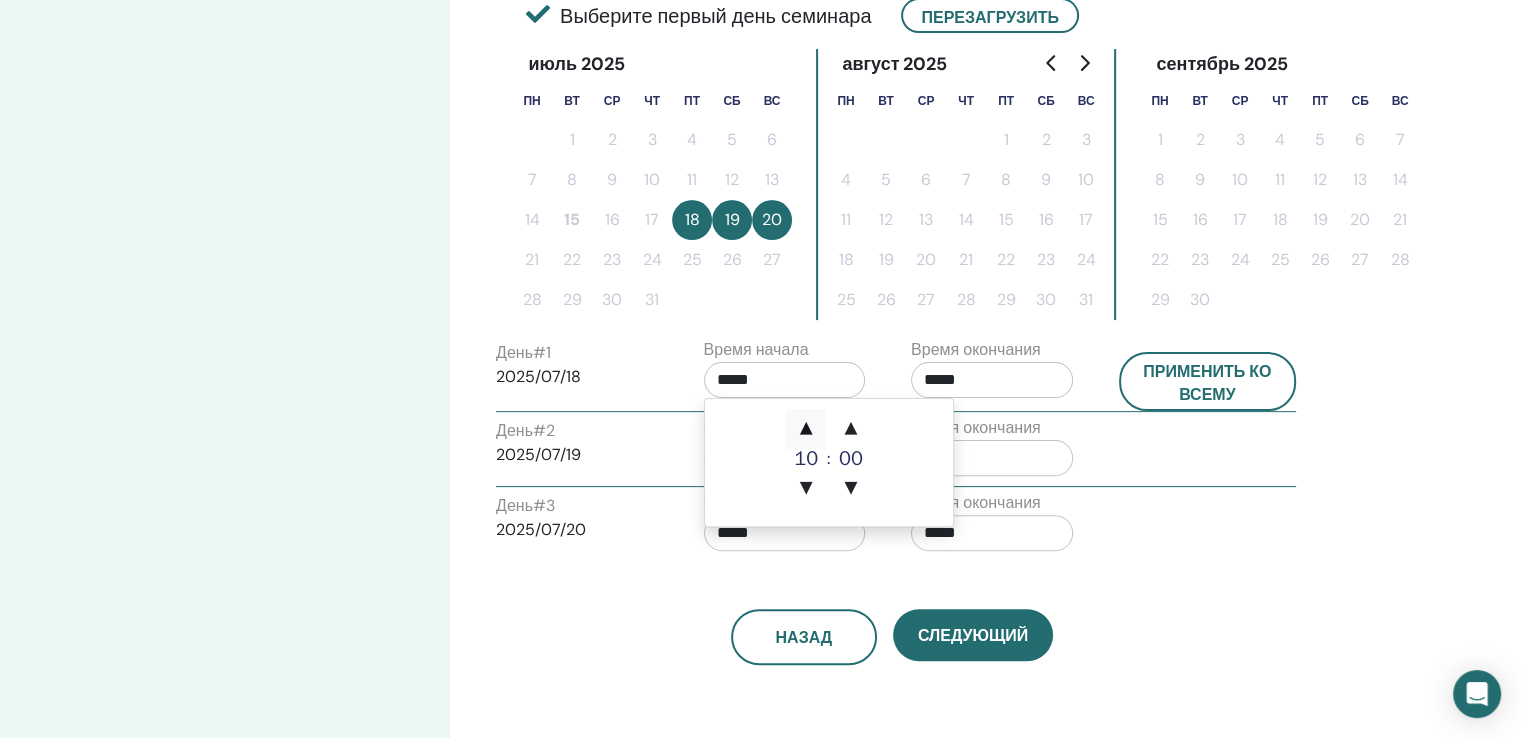 click on "▲" at bounding box center [806, 429] 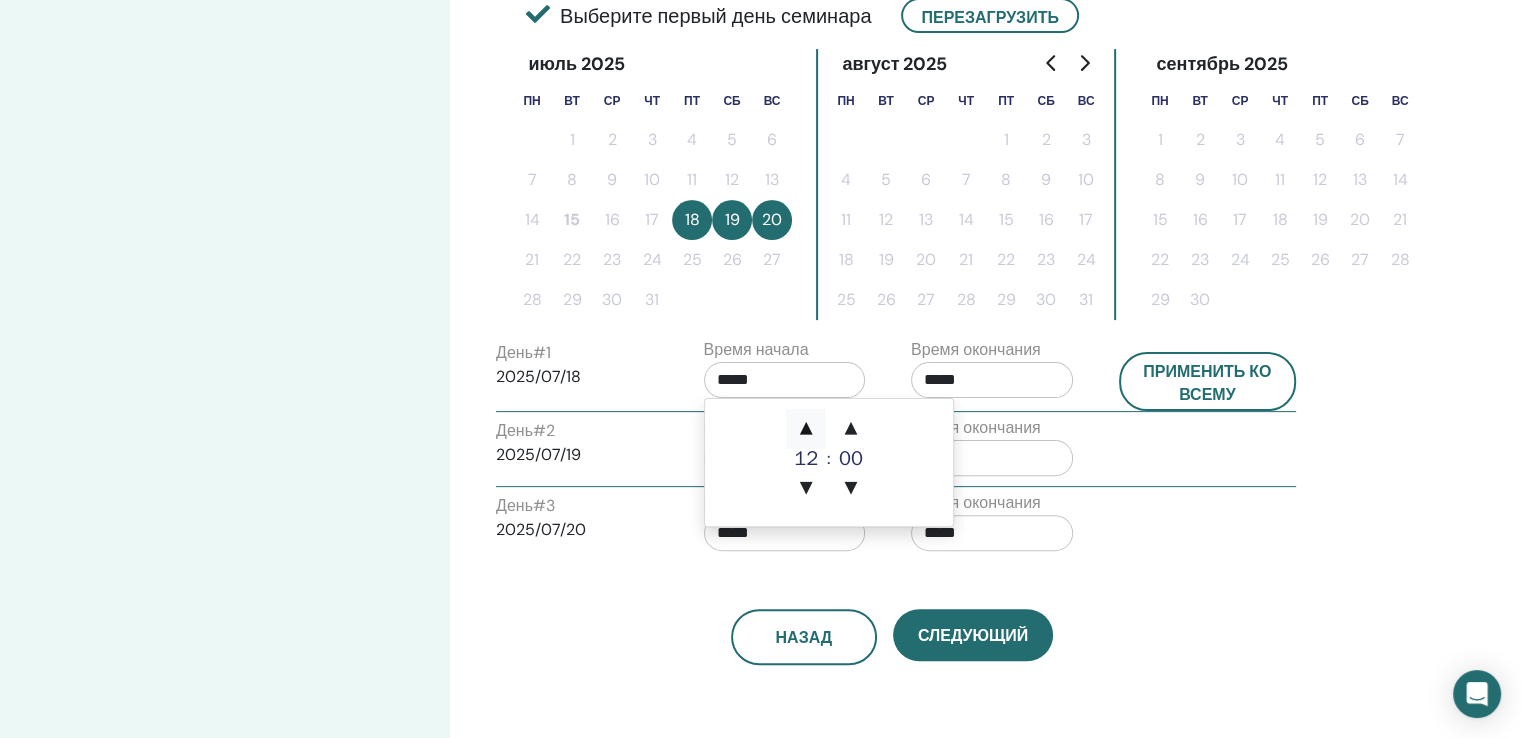 click on "▲" at bounding box center [806, 429] 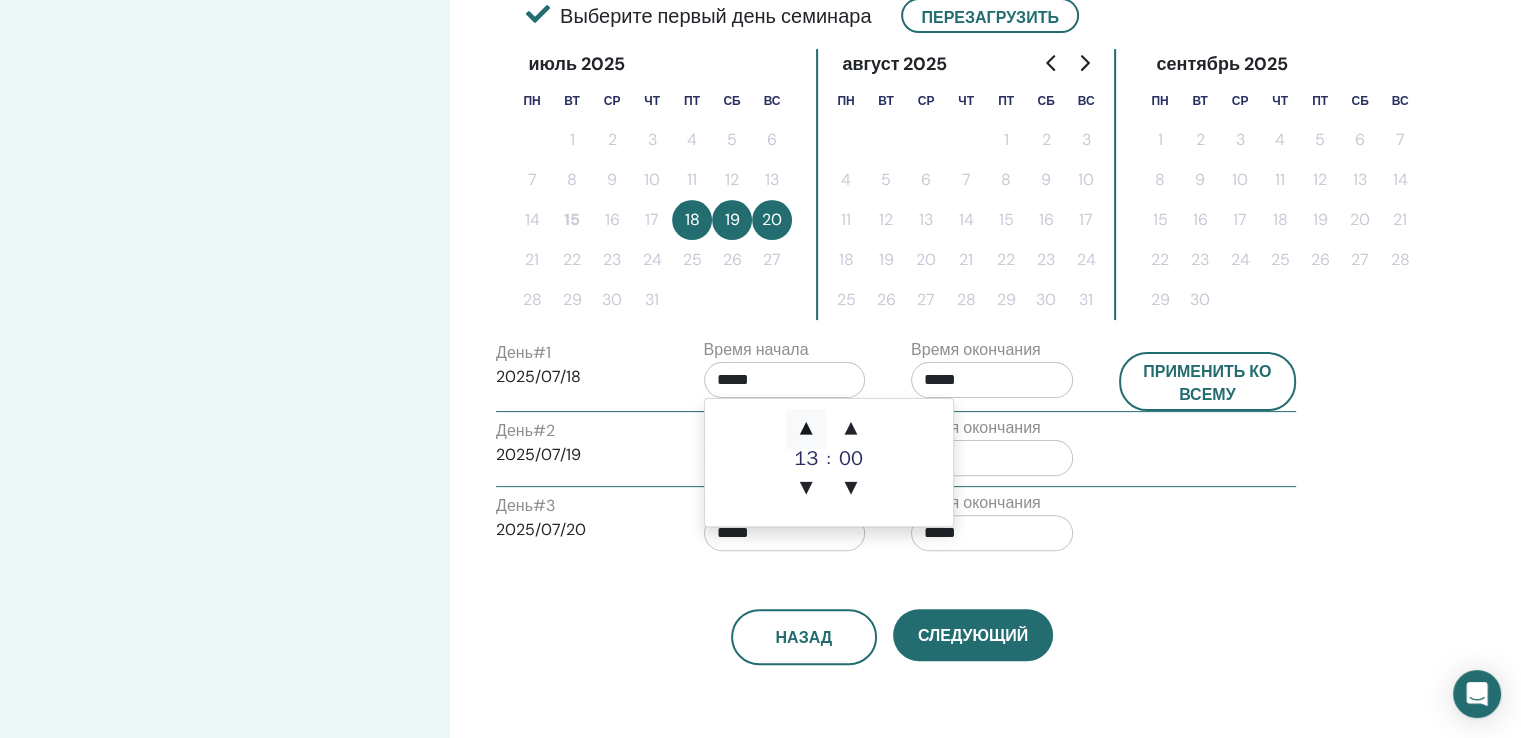 click on "▲" at bounding box center [806, 429] 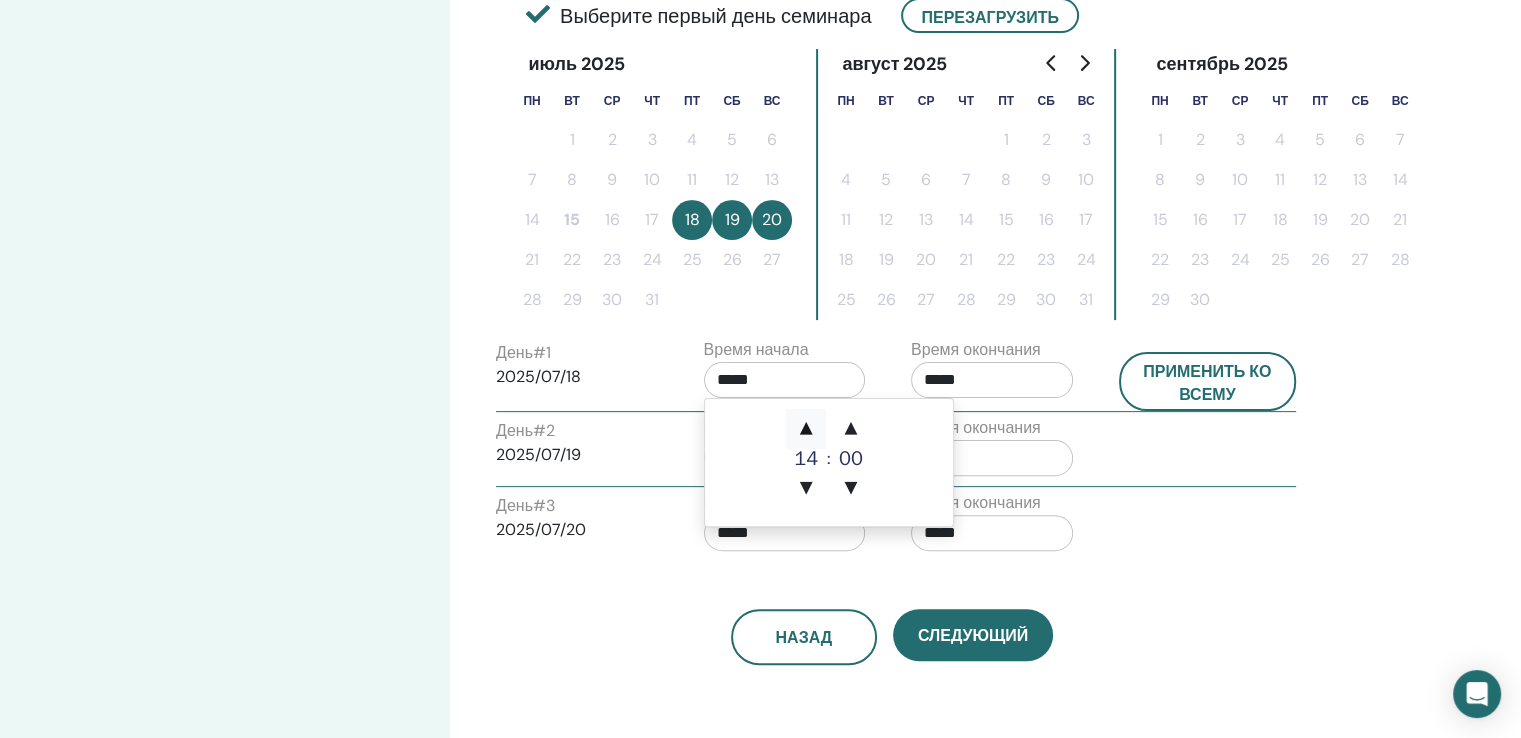 click on "▲" at bounding box center [806, 429] 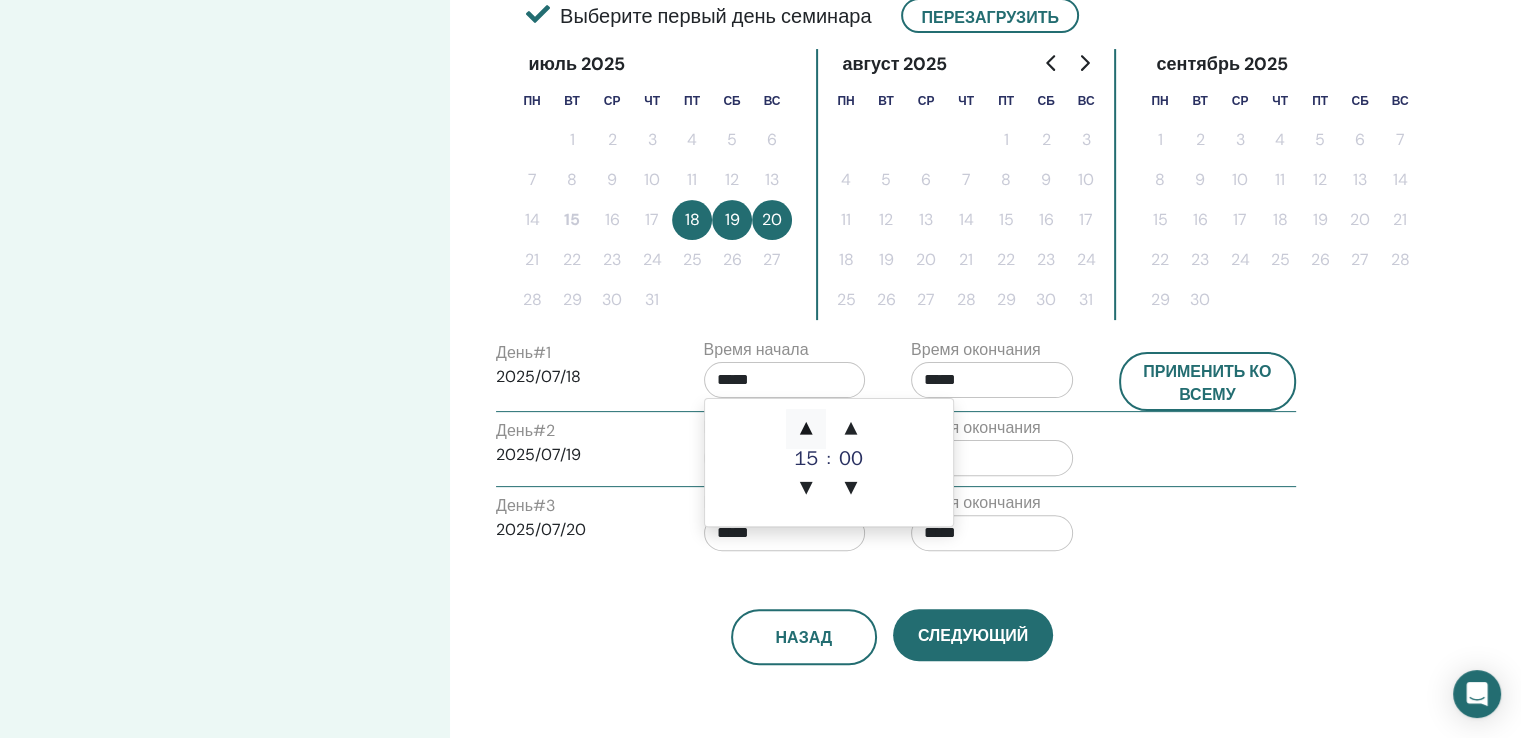 click on "▲" at bounding box center [806, 429] 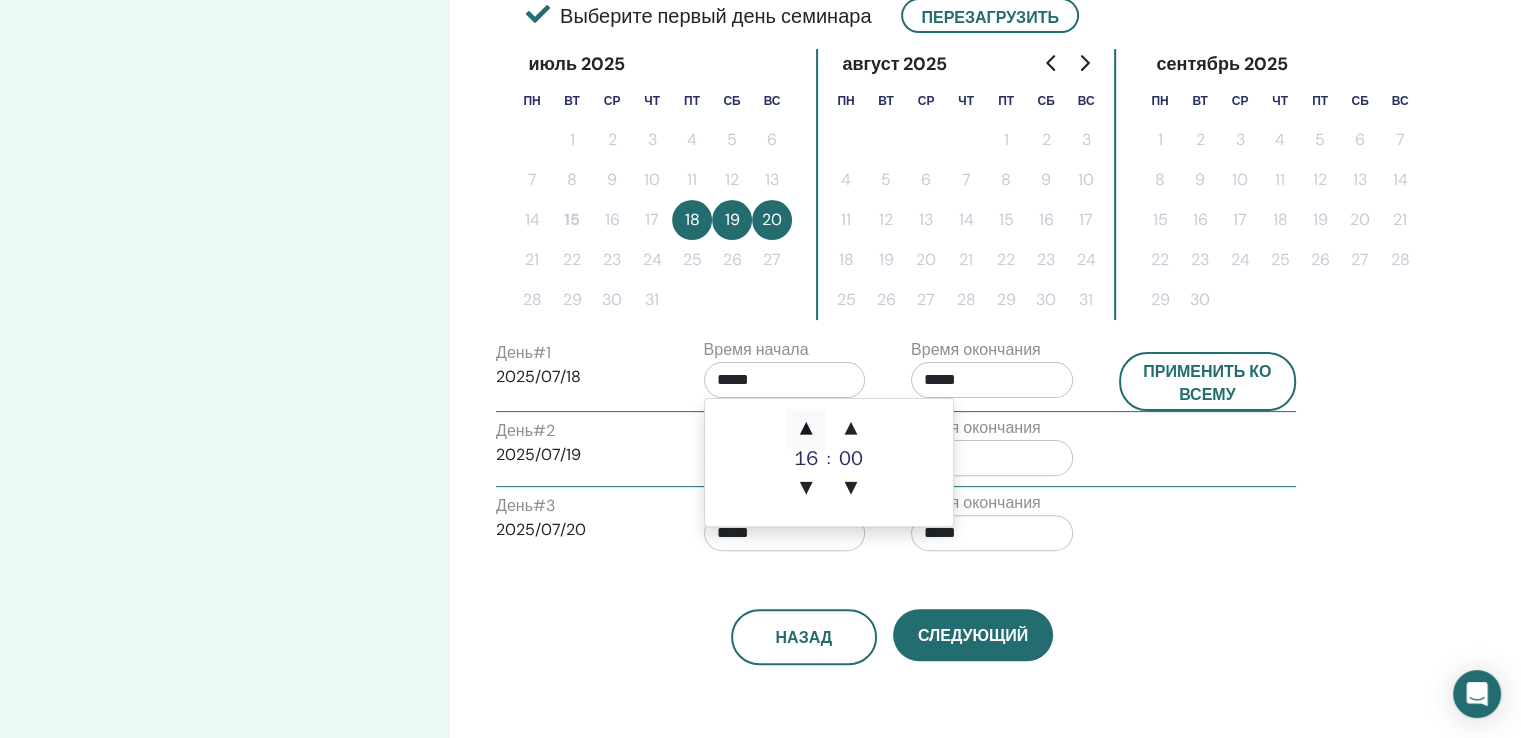 click on "▲" at bounding box center (806, 429) 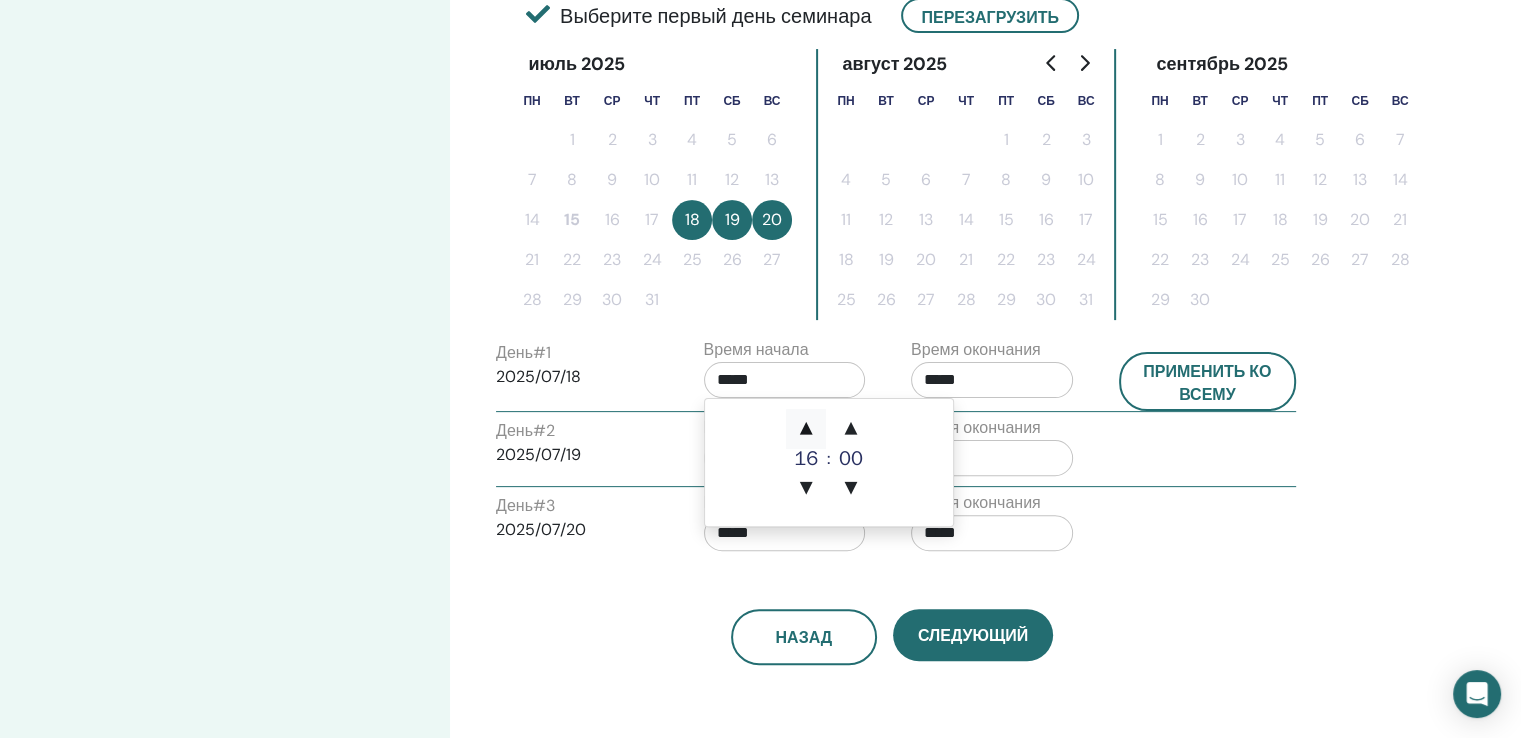type on "*****" 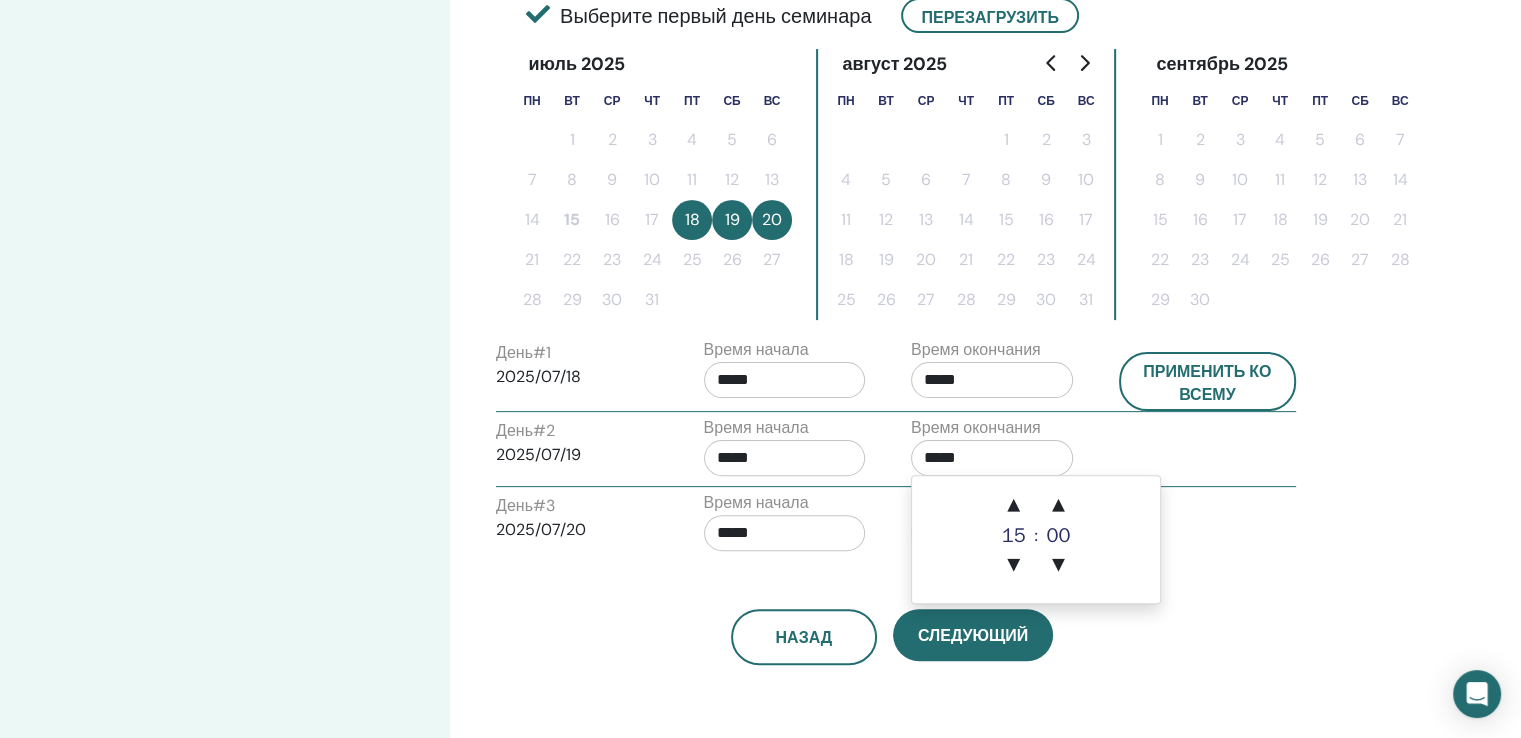 click on "*****" at bounding box center (992, 458) 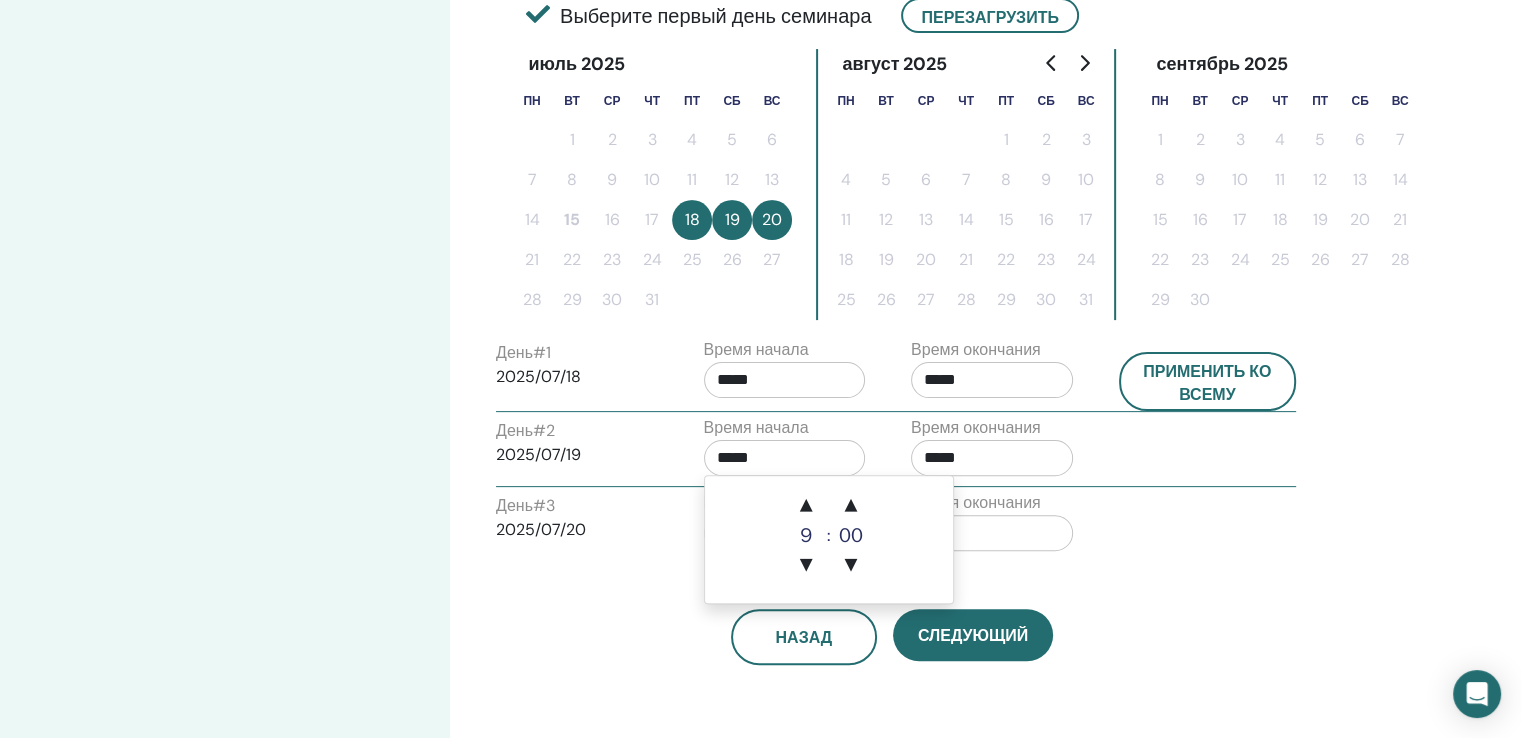 click on "*****" at bounding box center [785, 458] 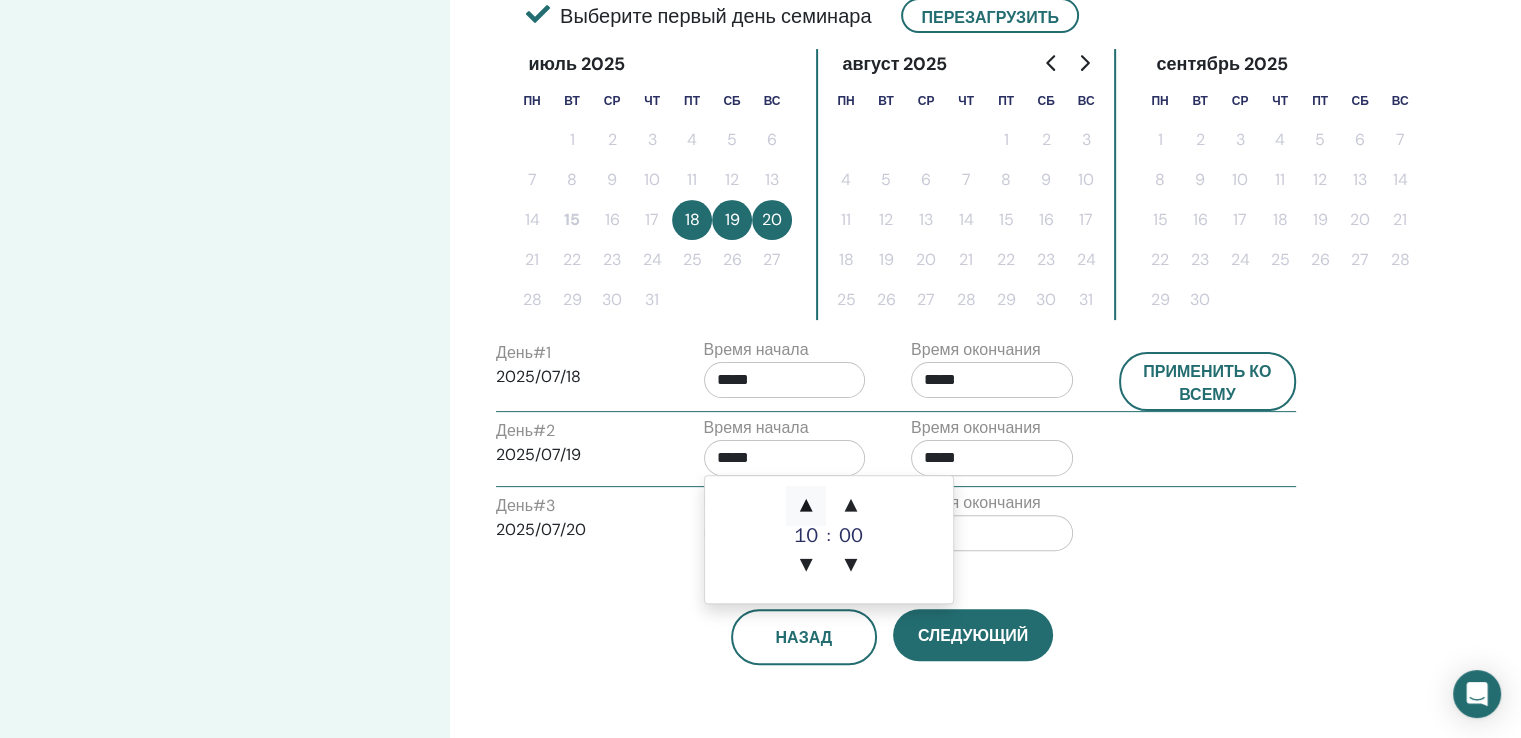 click on "▲" at bounding box center (806, 506) 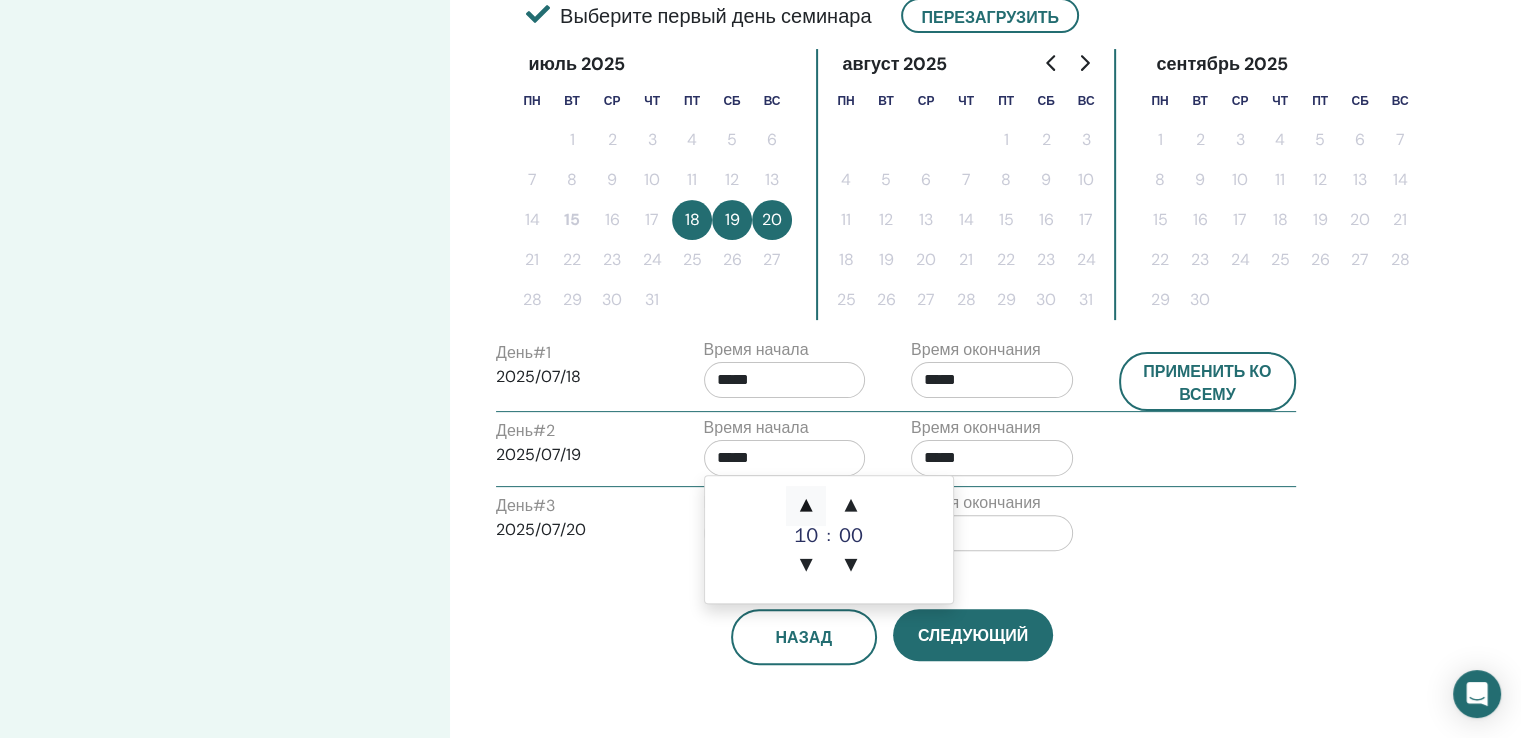 type on "*****" 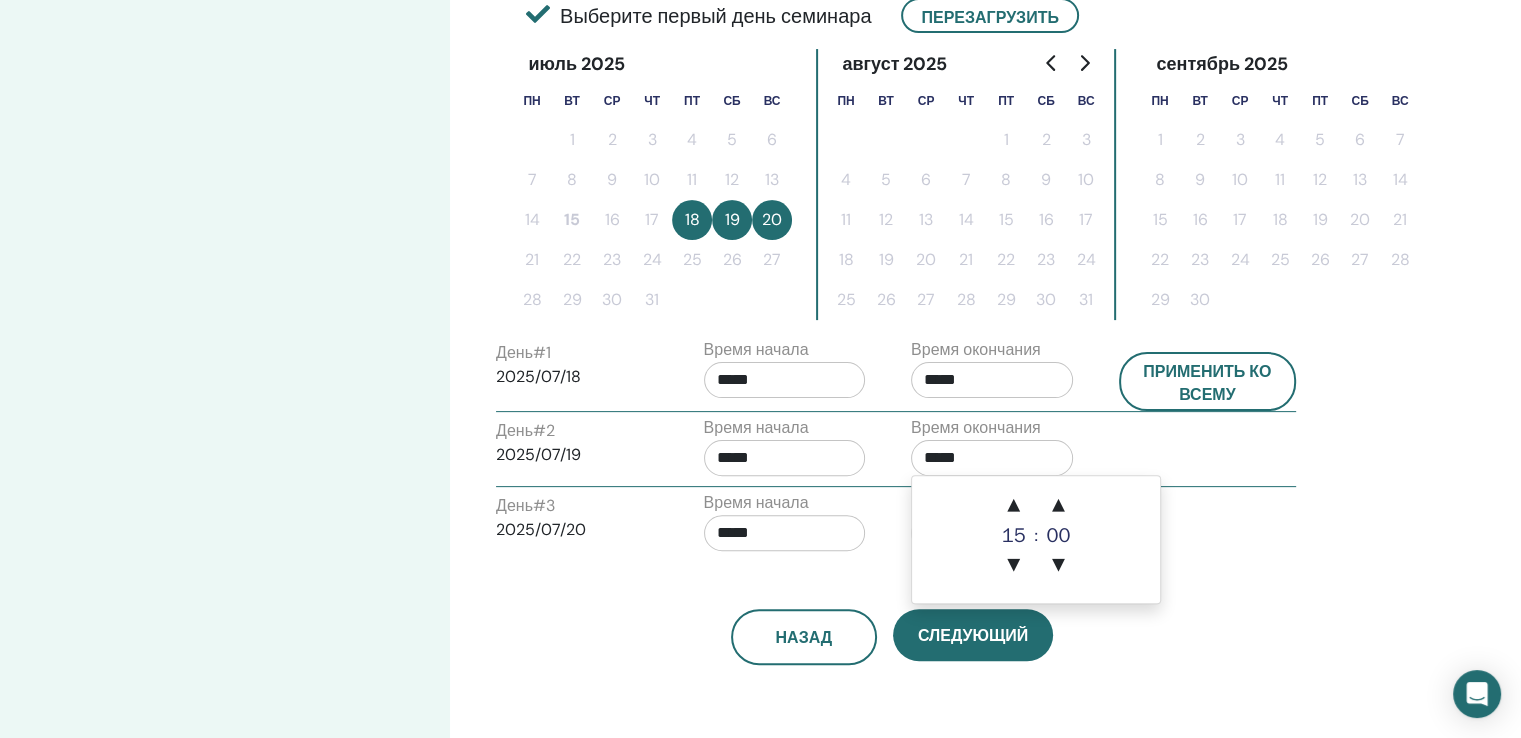 click on "*****" at bounding box center [992, 458] 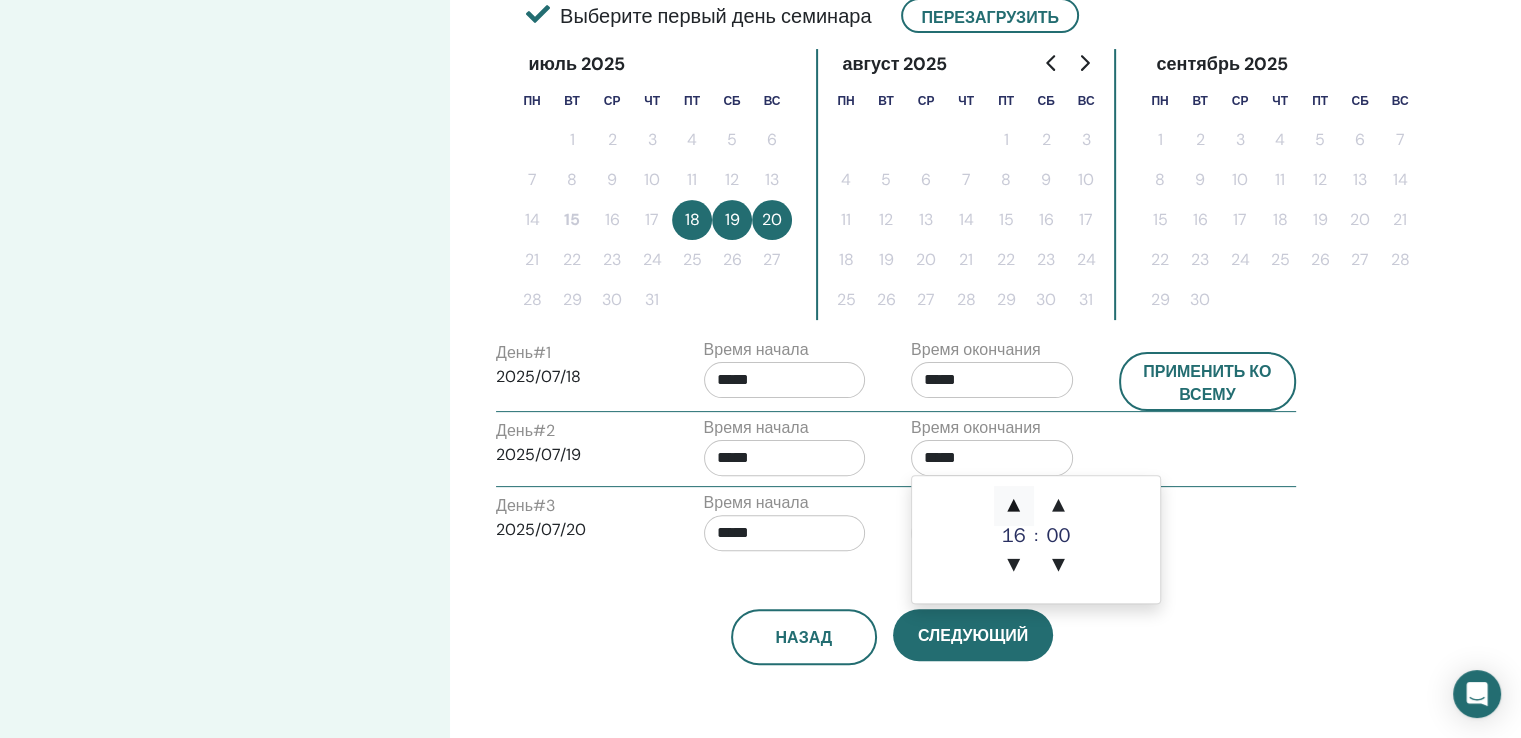 click on "▲" at bounding box center (1014, 506) 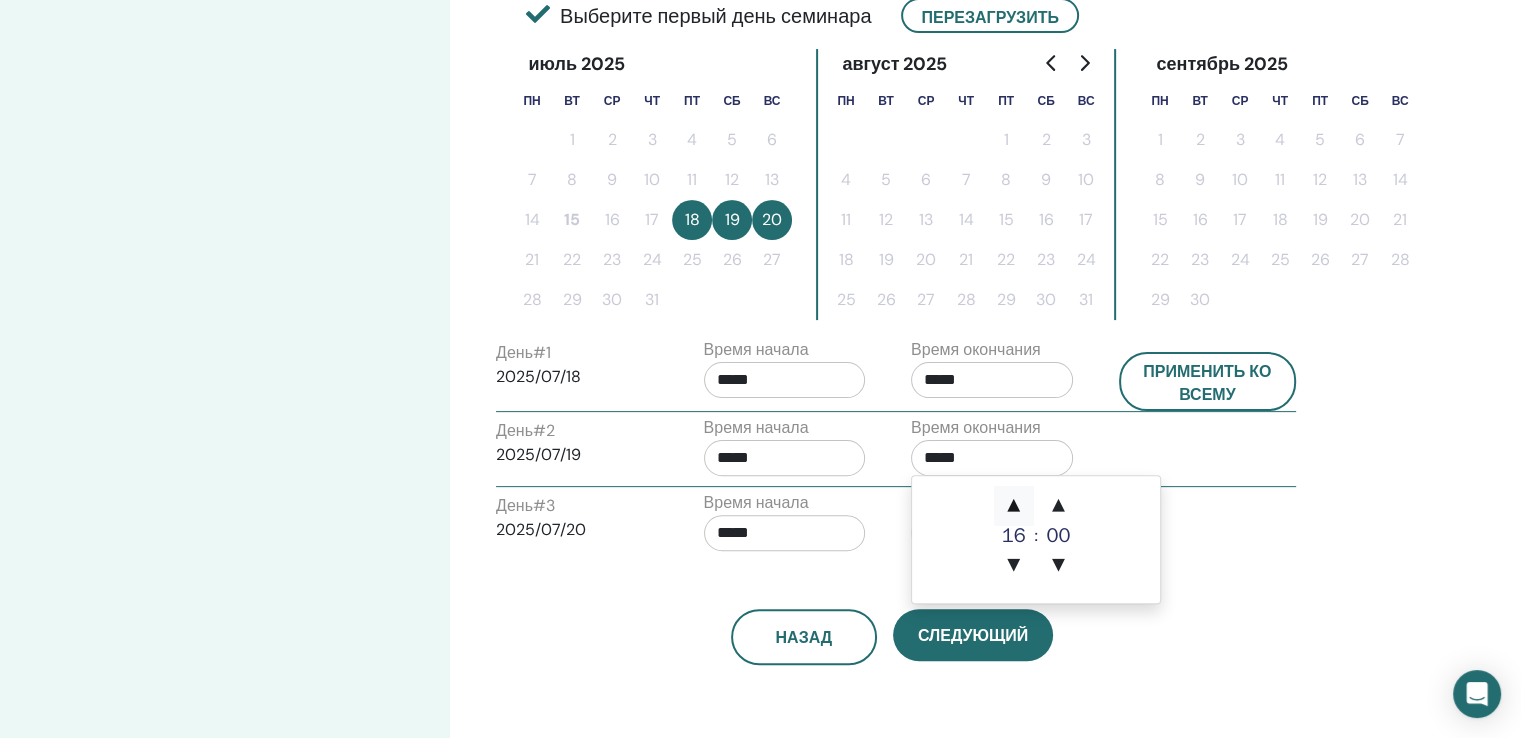 click on "▲" at bounding box center (1014, 506) 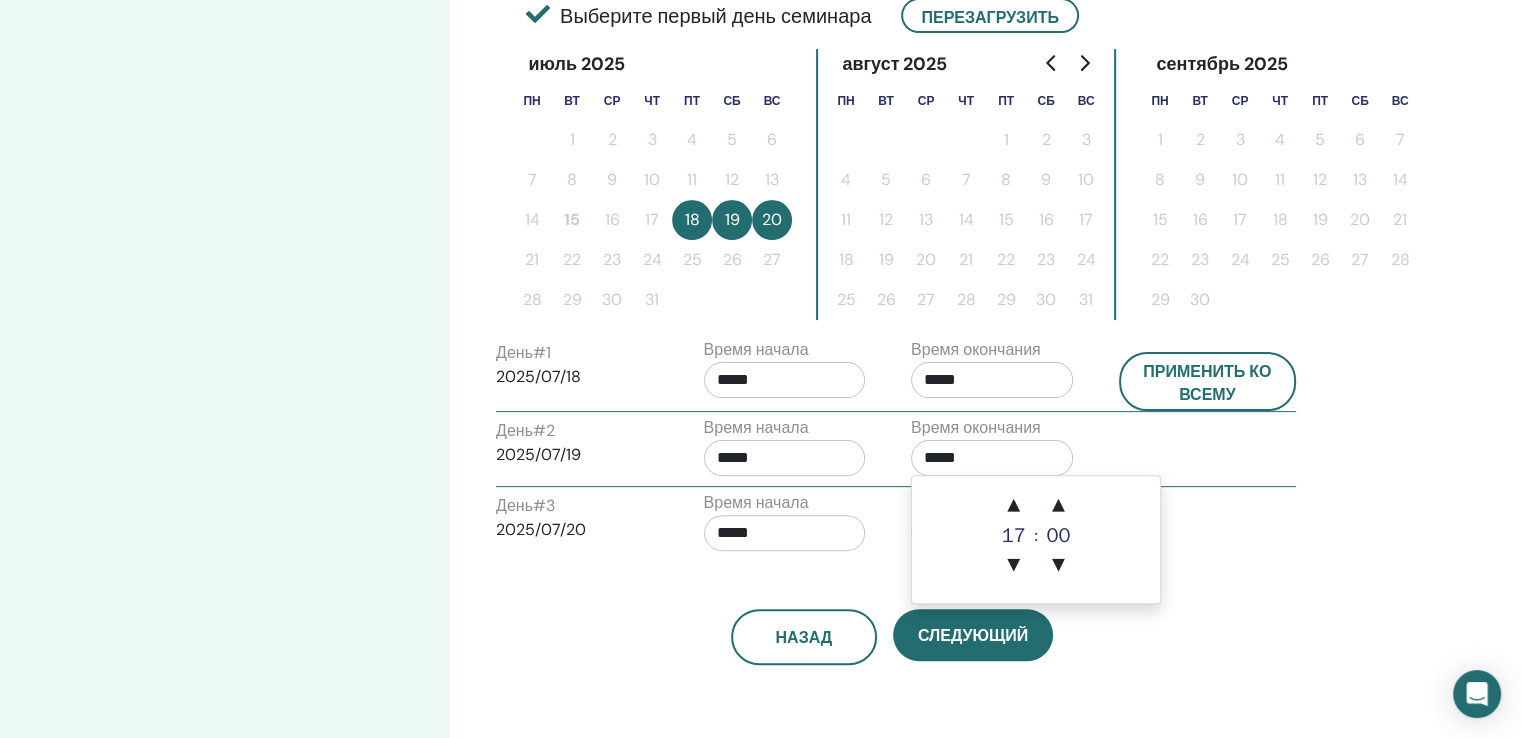 scroll, scrollTop: 600, scrollLeft: 0, axis: vertical 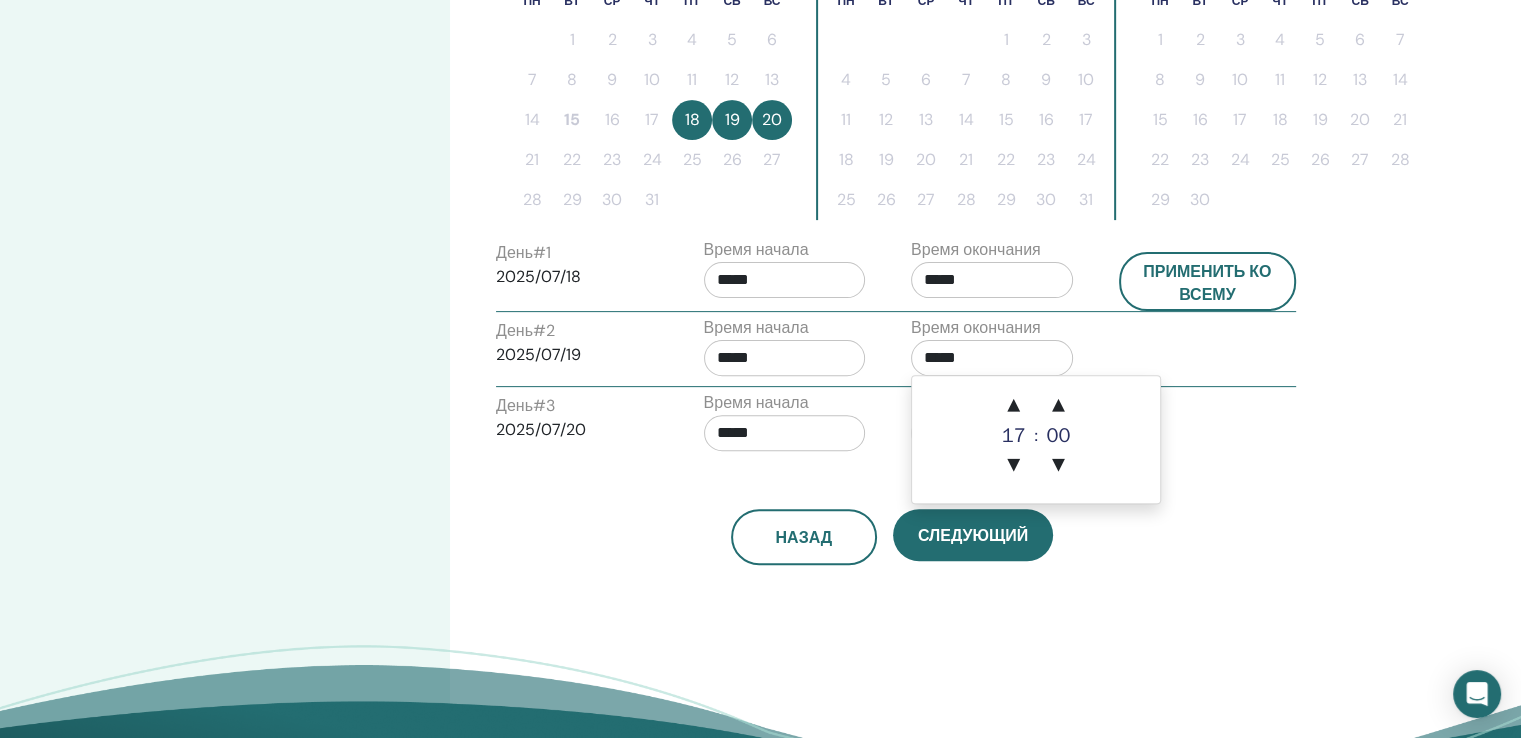 click on "*****" at bounding box center [785, 433] 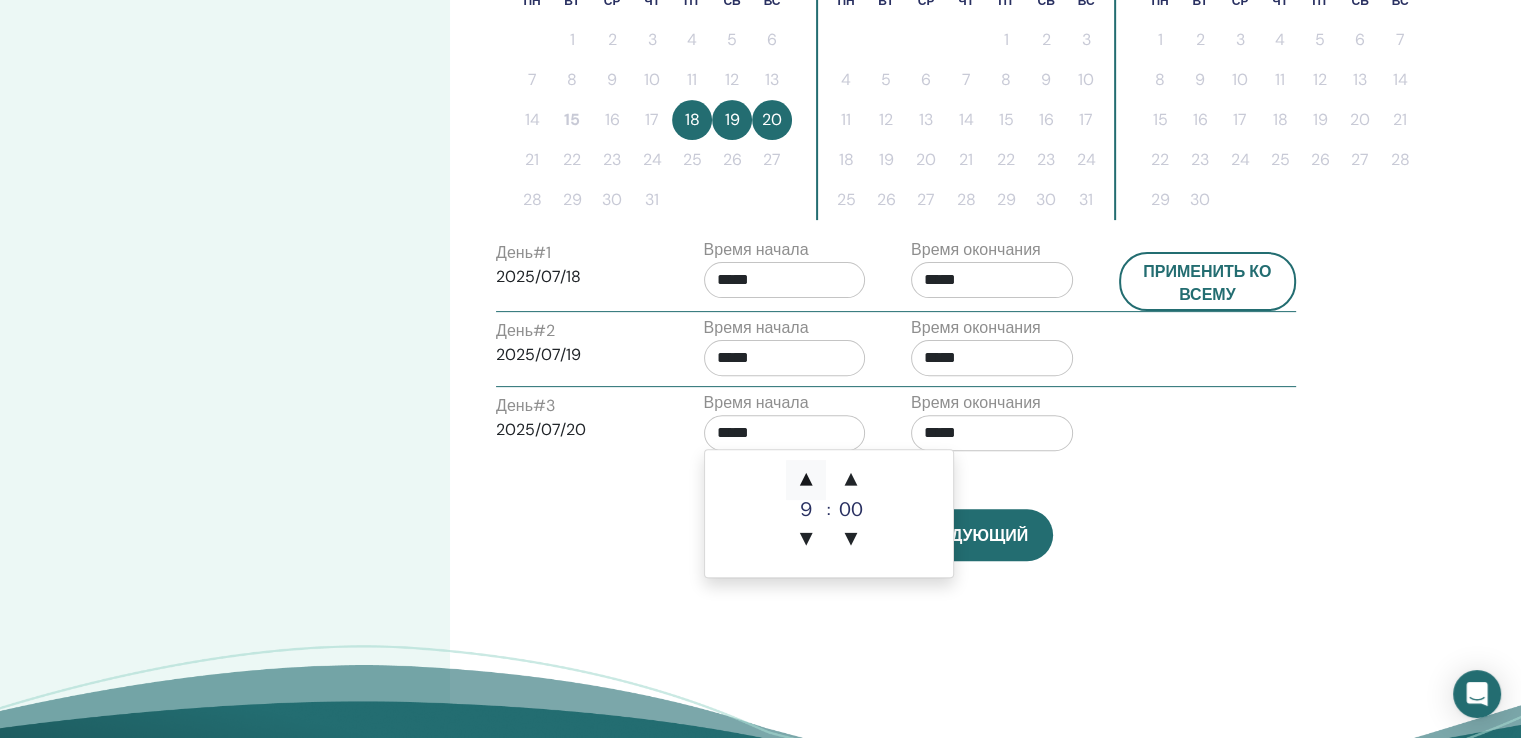 click on "▲" at bounding box center (806, 480) 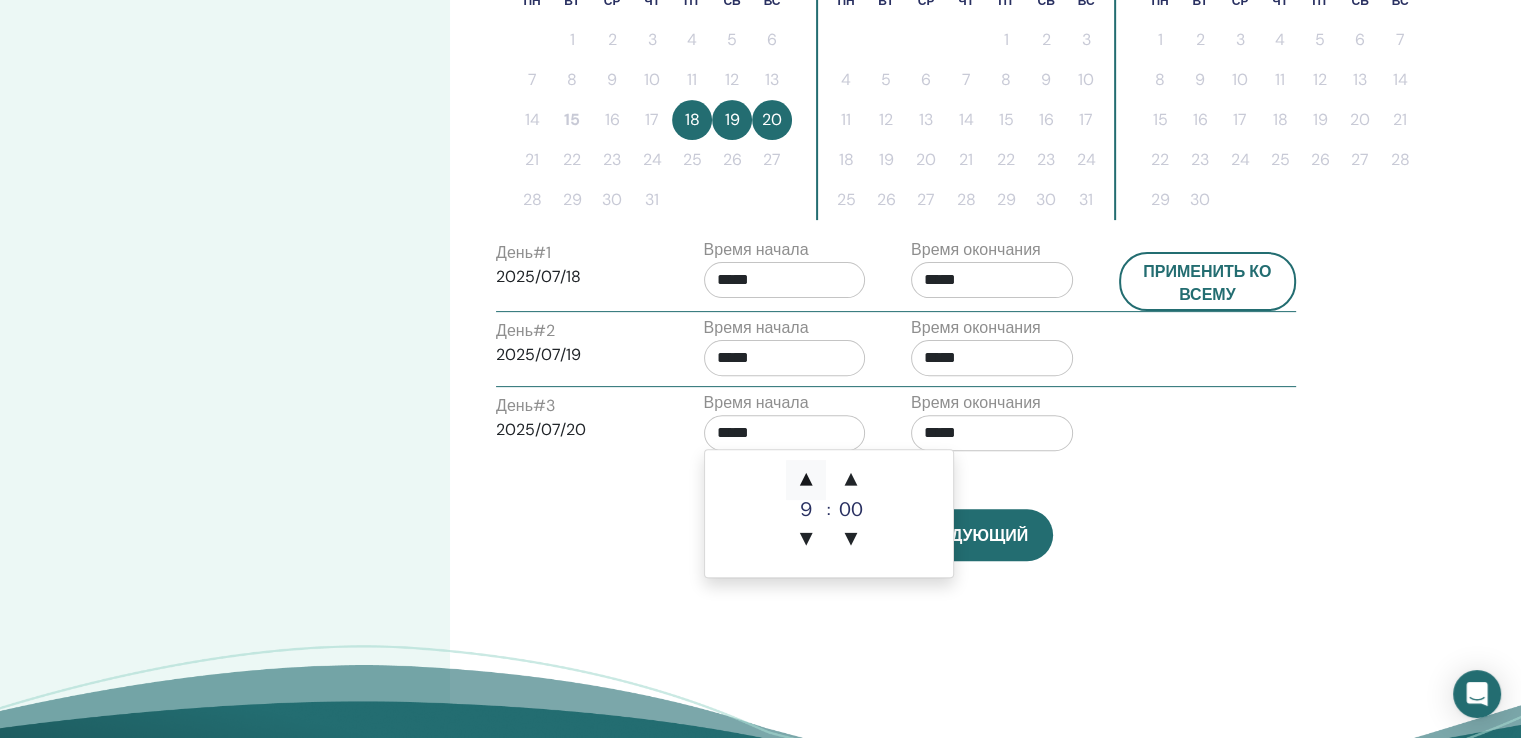 type on "*****" 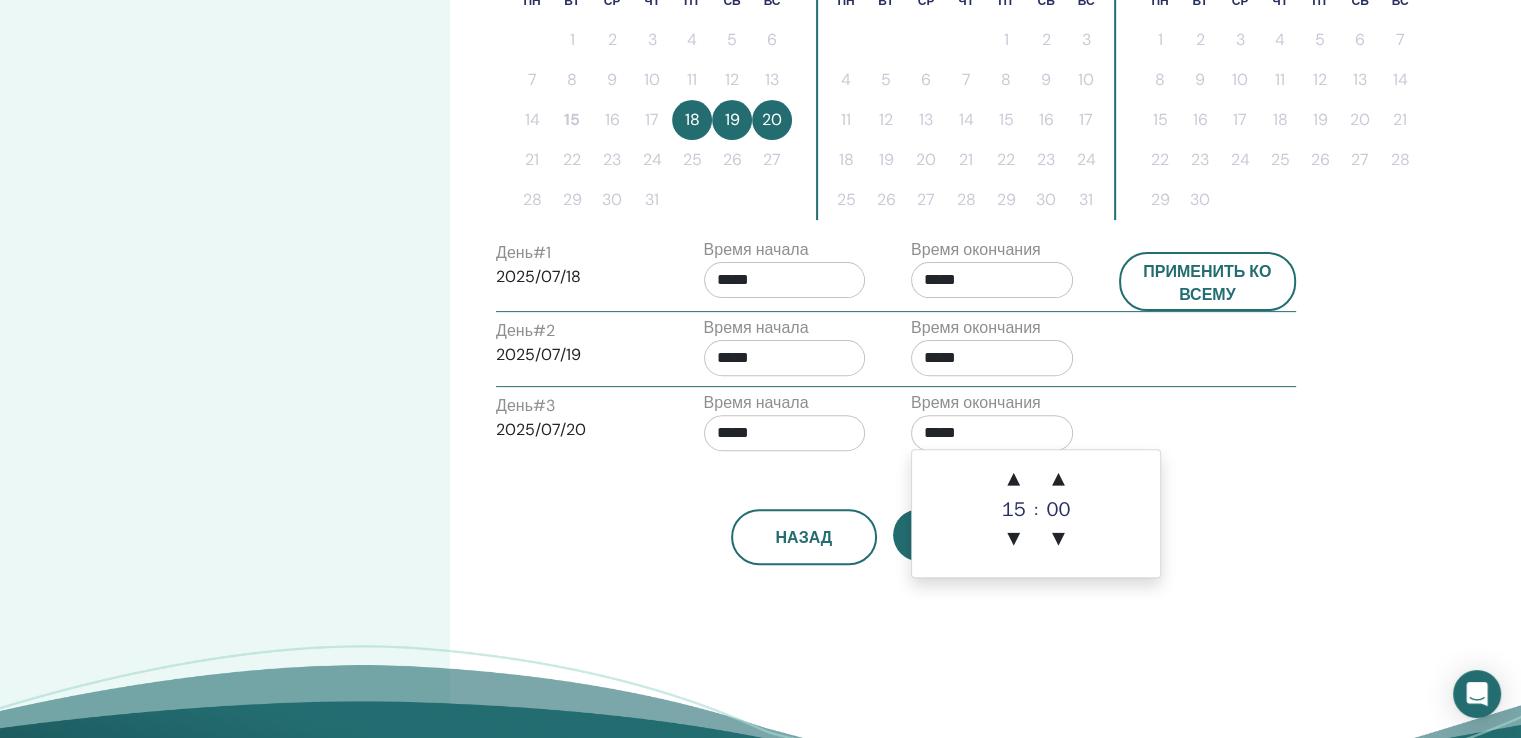 click on "*****" at bounding box center (992, 433) 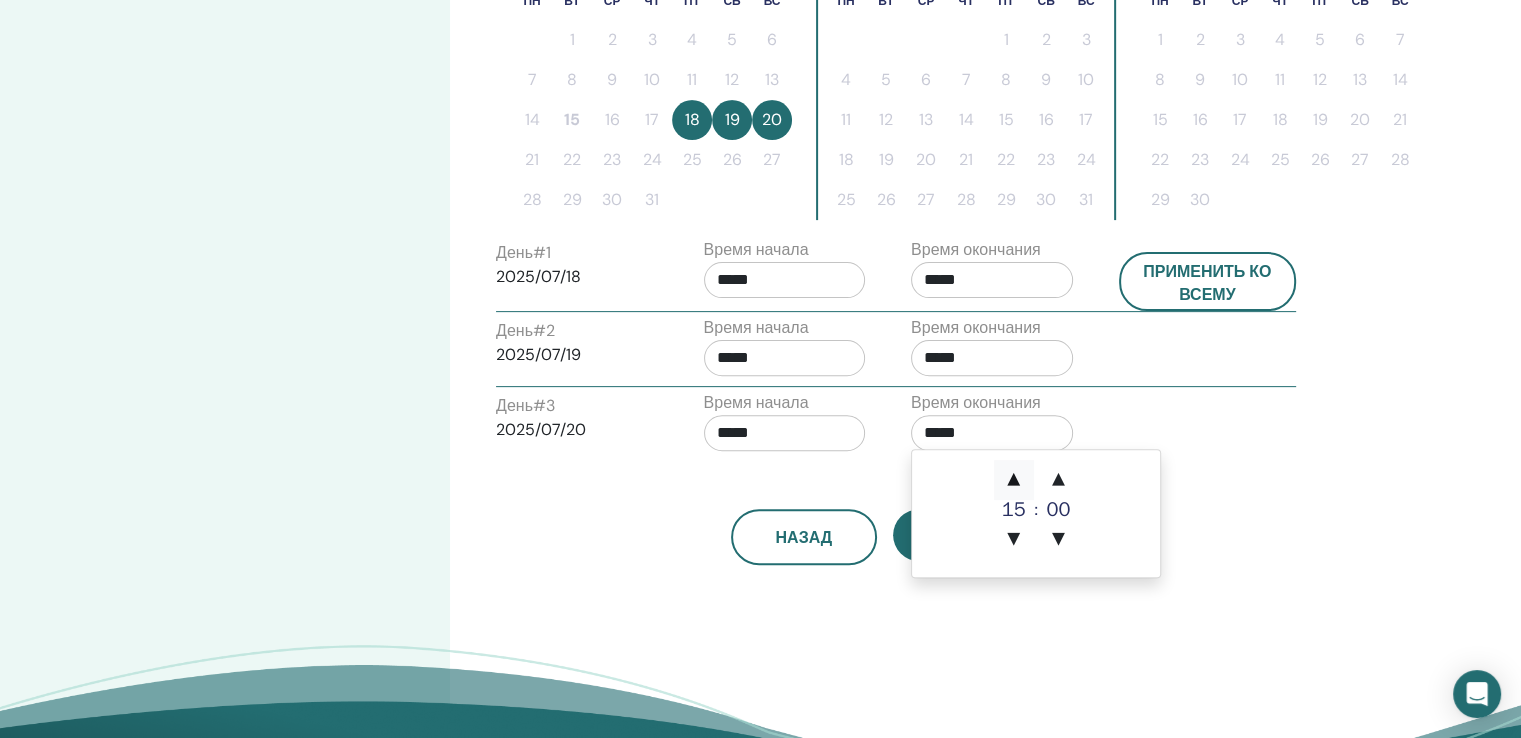 click on "▲" at bounding box center (1014, 480) 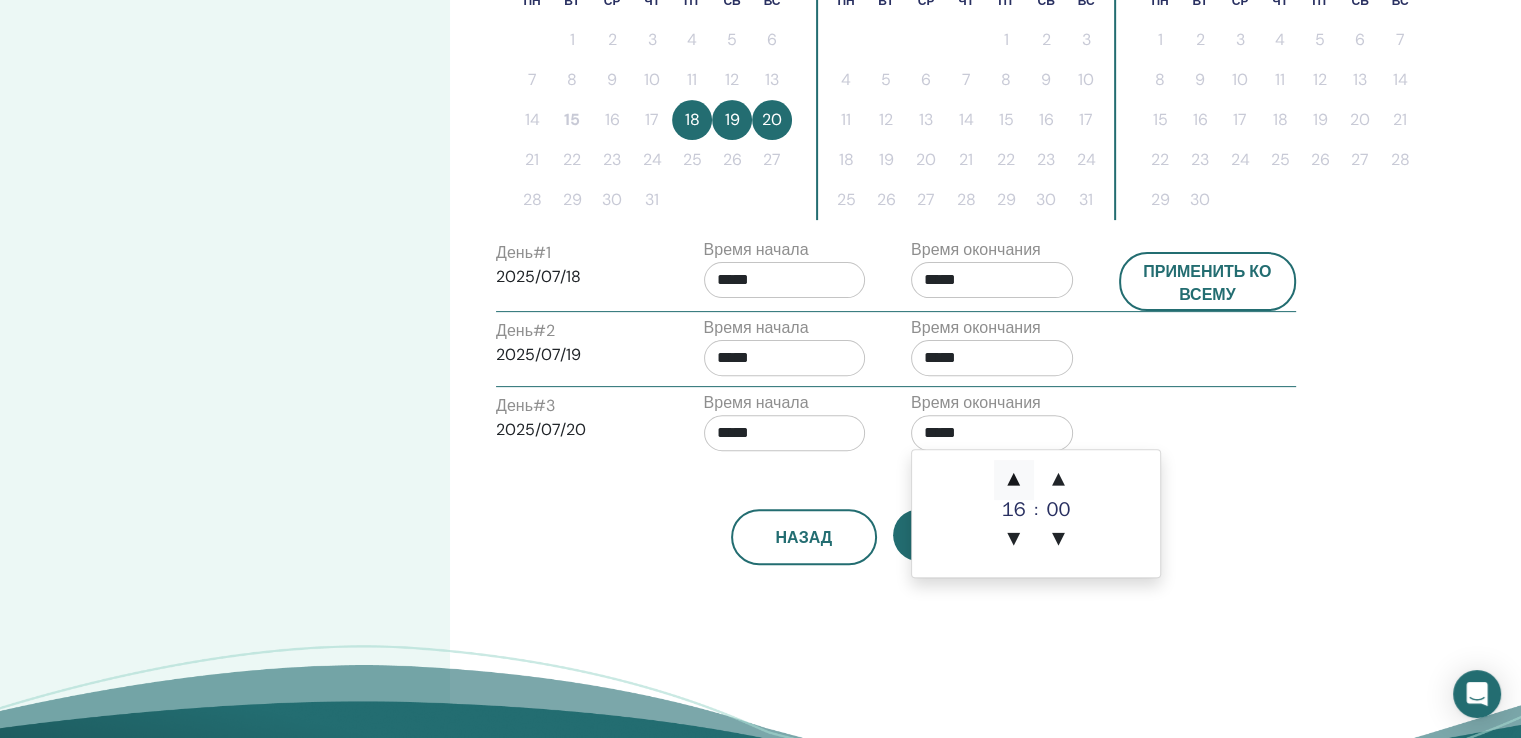 click on "▲" at bounding box center [1014, 480] 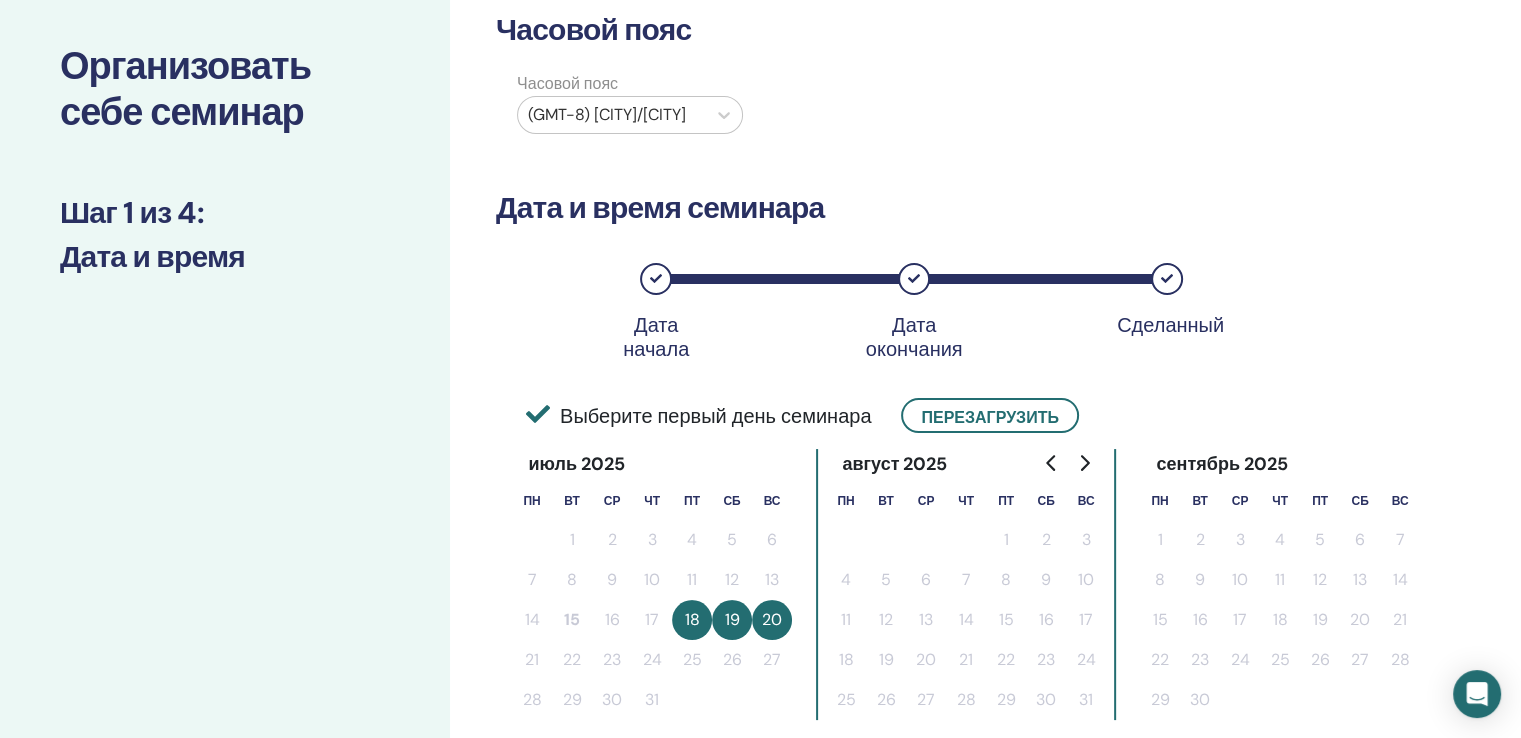 scroll, scrollTop: 0, scrollLeft: 0, axis: both 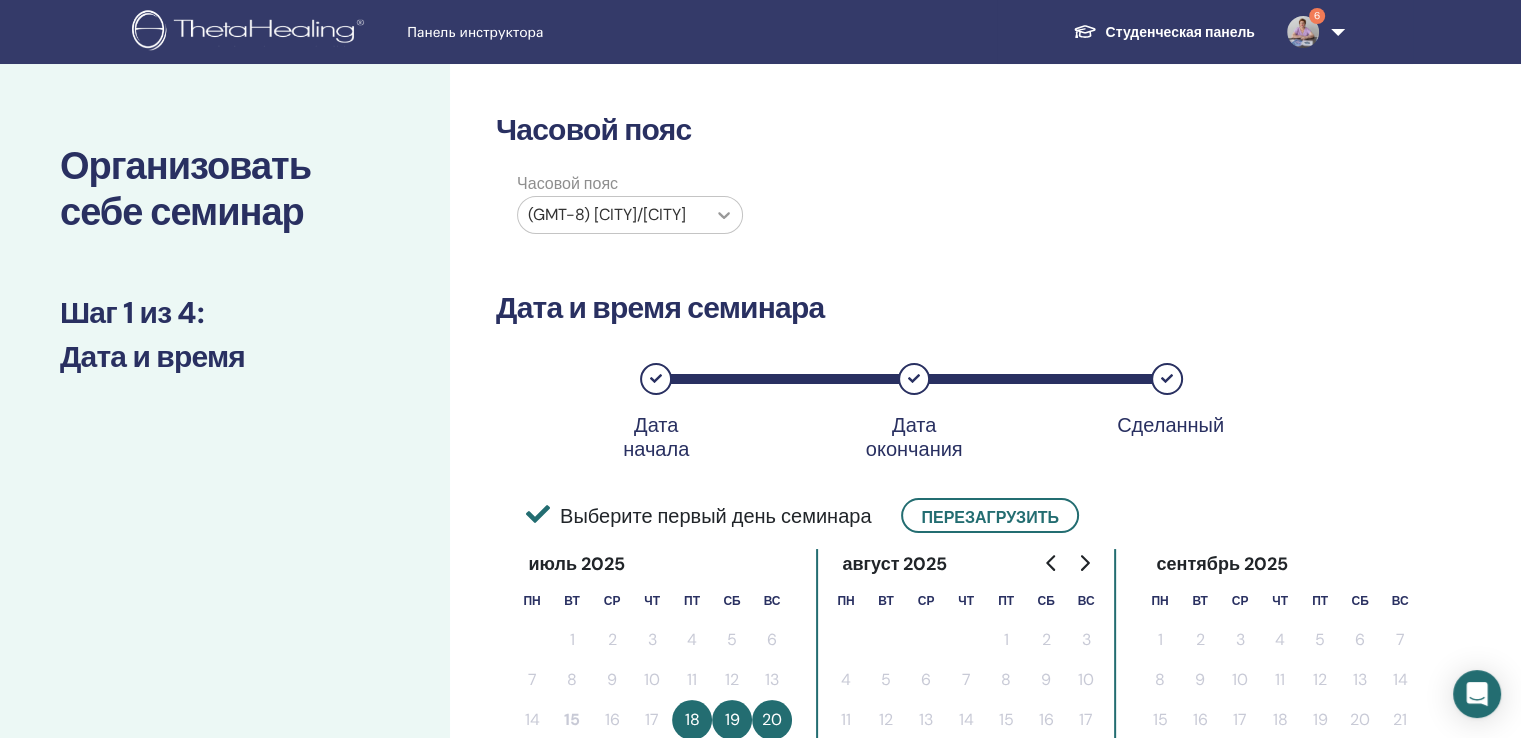 click 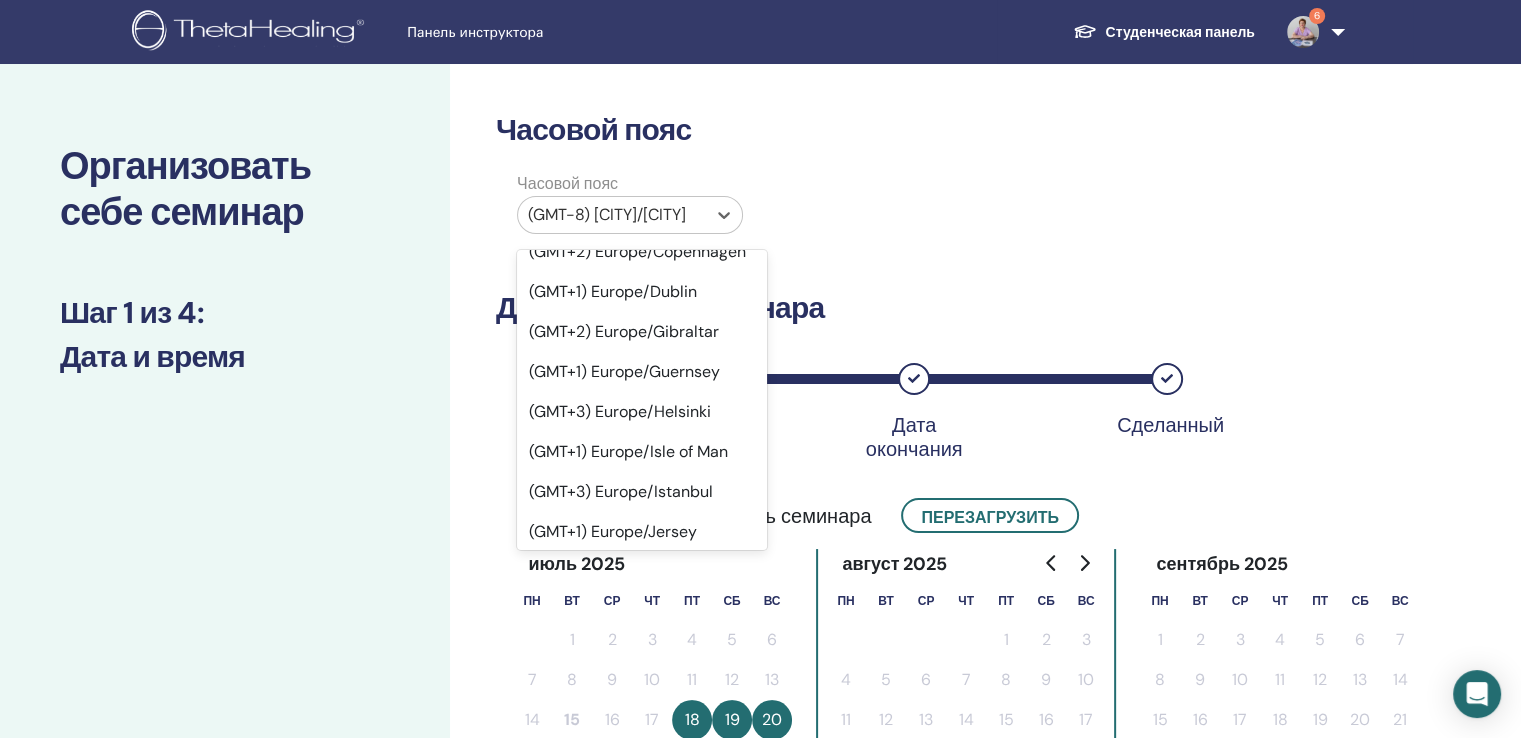 scroll, scrollTop: 19927, scrollLeft: 0, axis: vertical 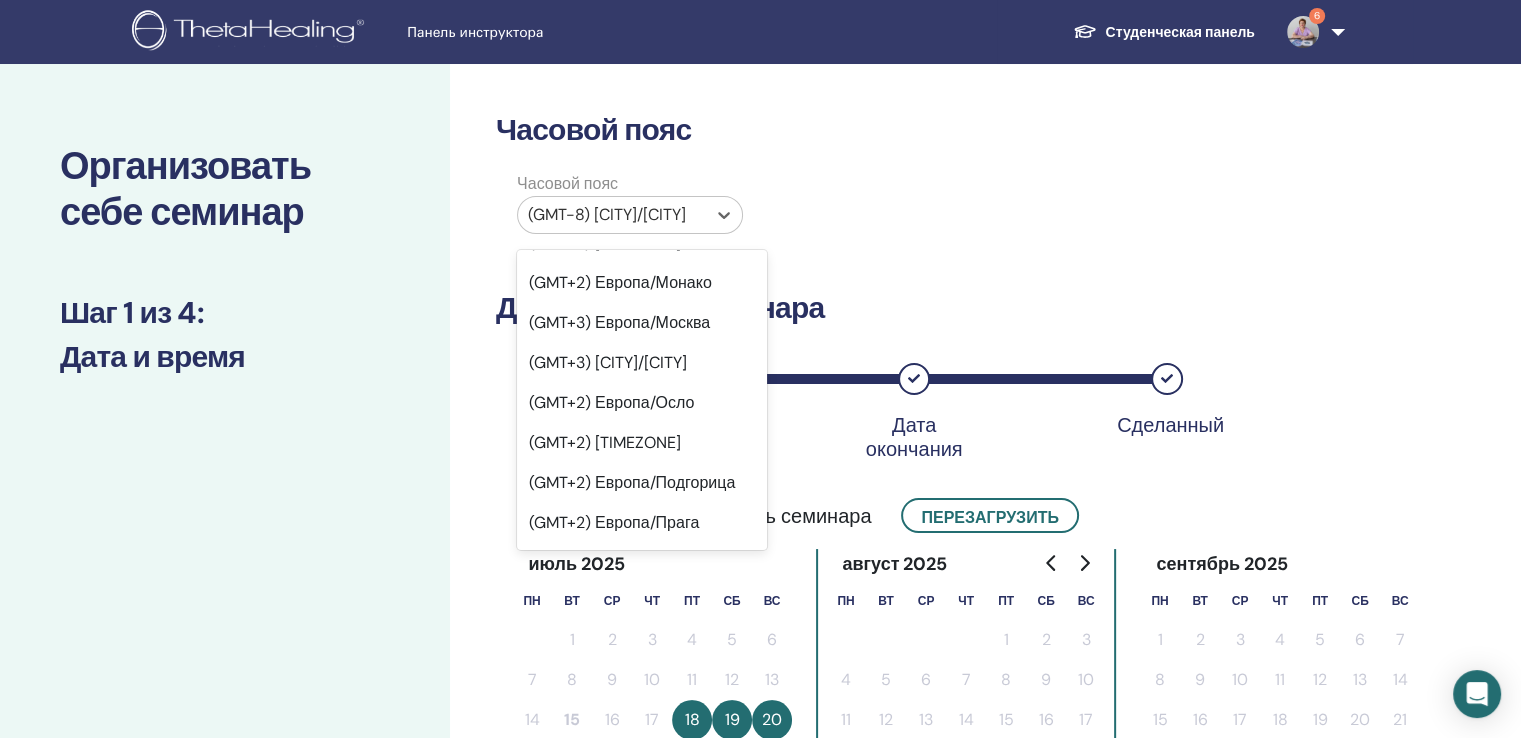 click on "Часовой пояс Часовой пояс option (GMT-9) [CITY]/[CITY] focused, 2 of 595. 595 results available. Use Up and Down to choose options, press Enter to select the currently focused option, press Escape to exit the menu, press Tab to select the option and exit the menu. (GMT-8) [CITY]/[CITY] (GMT-8) [CITY]/[CITY] (GMT-9) [CITY]/[CITY] (GMT-7) [CITY]/[CITY] (GMT-5) [CITY]/[CITY] (GMT-4) [CITY]/[CITY] (GMT-4) [CITY]/[CITY]/[CITY] (GMT-10) [CITY]/[CITY] (GMT-5) [CITY]/[CITY]/[CITY] (GMT-4) [CITY]/[CITY] (GMT-6) [CITY]/[CITY] (GMT-7) [CITY]/[CITY] (GMT-11) [CITY]/[CITY] (GMT+0) и т. д./GMT (GMT+0) И т. д./GMT+0 (GMT+0) и т. д./GMT-0 (GMT+0) и т. д./GMT0 (GMT-1) и т. д./GMT+1 (GMT+1) и т. д./GMT-1 (GMT-10) и т. д./GMT+10 (GMT+10) и т. д./GMT-10 (GMT-11) и т. д./GMT+11 (GMT+11) и т. д./GMT-11 (GMT-12) и т. д./GMT+12 пн 1" at bounding box center (892, 638) 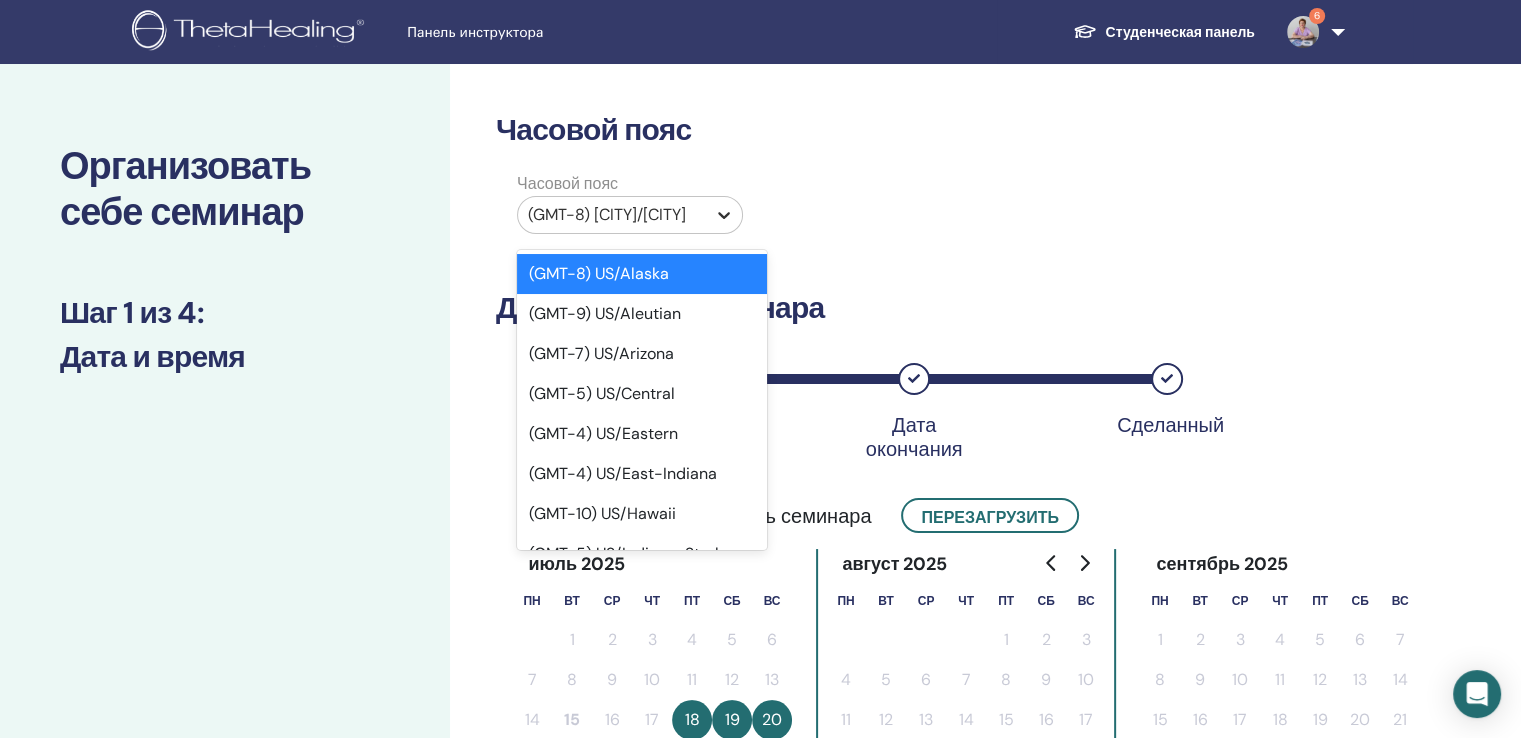 click 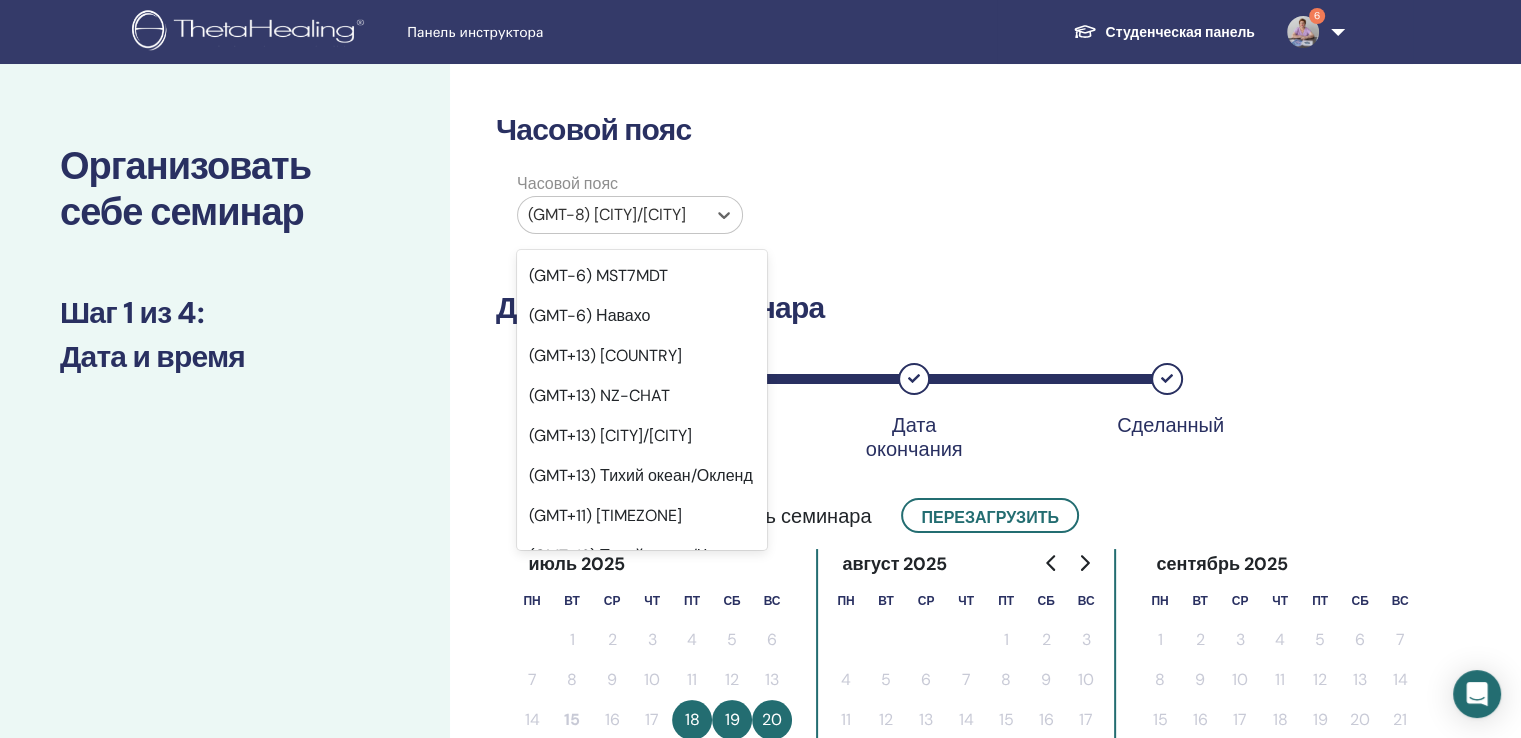 scroll, scrollTop: 22650, scrollLeft: 0, axis: vertical 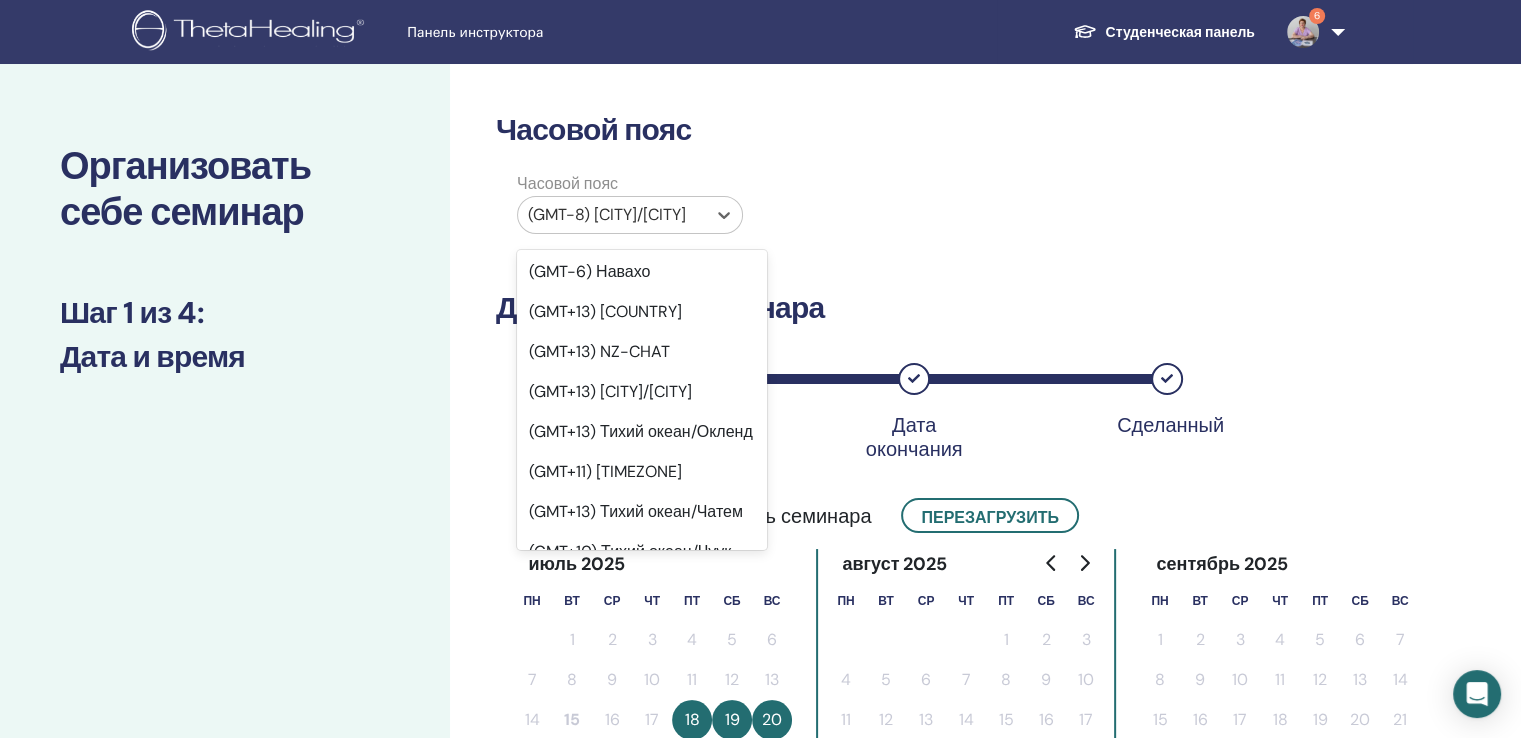 click on "(GMT+3) Европа/Москва" at bounding box center (619, -2401) 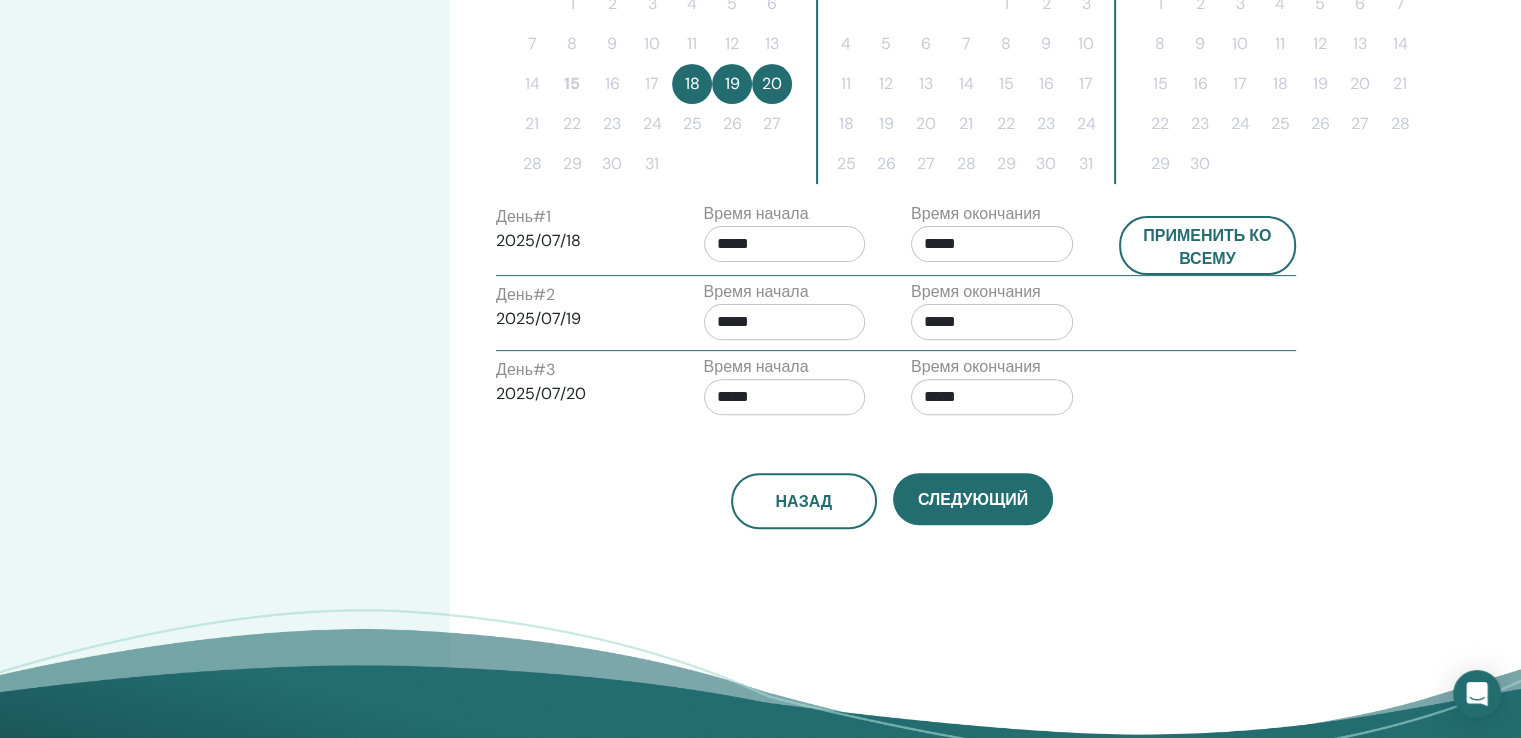 scroll, scrollTop: 700, scrollLeft: 0, axis: vertical 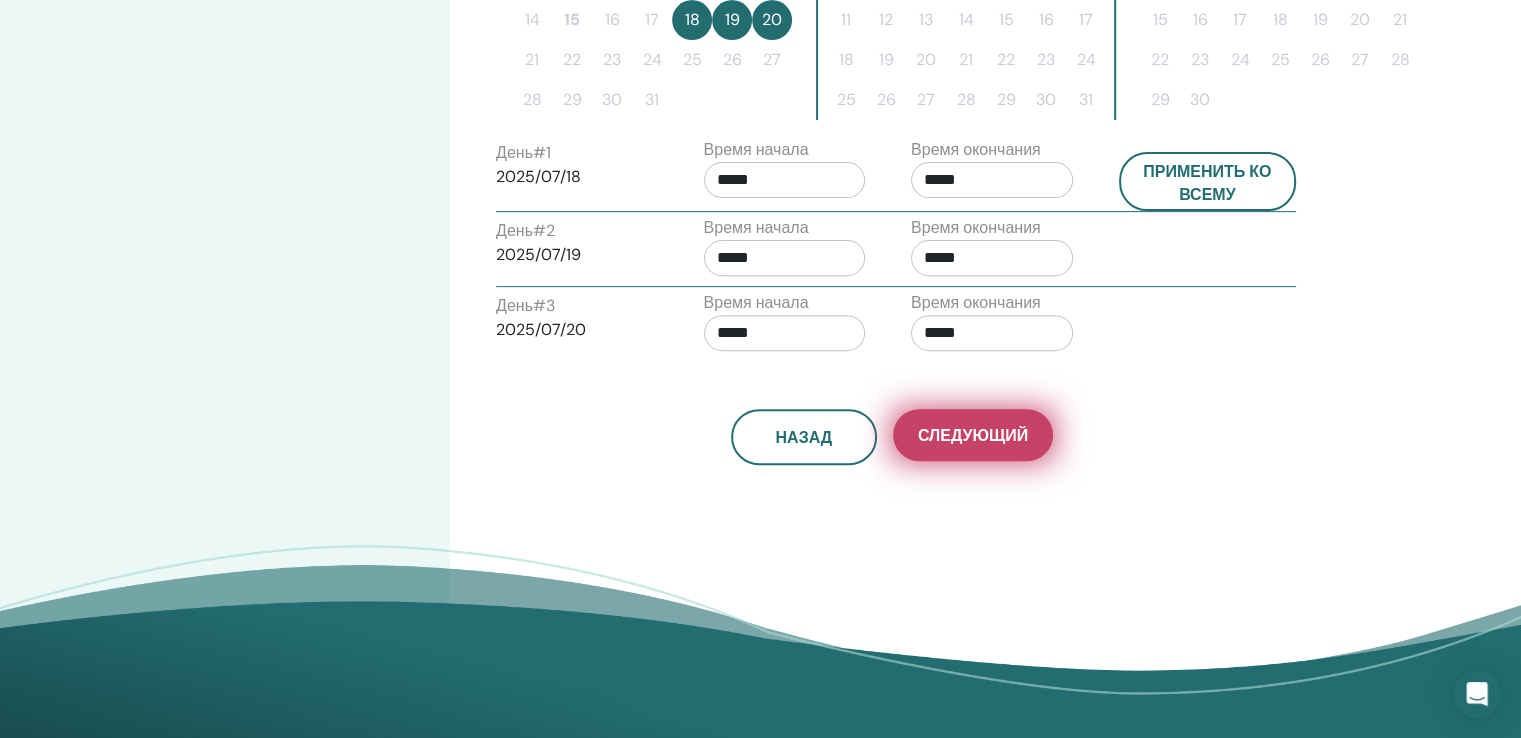 click on "Следующий" at bounding box center [973, 435] 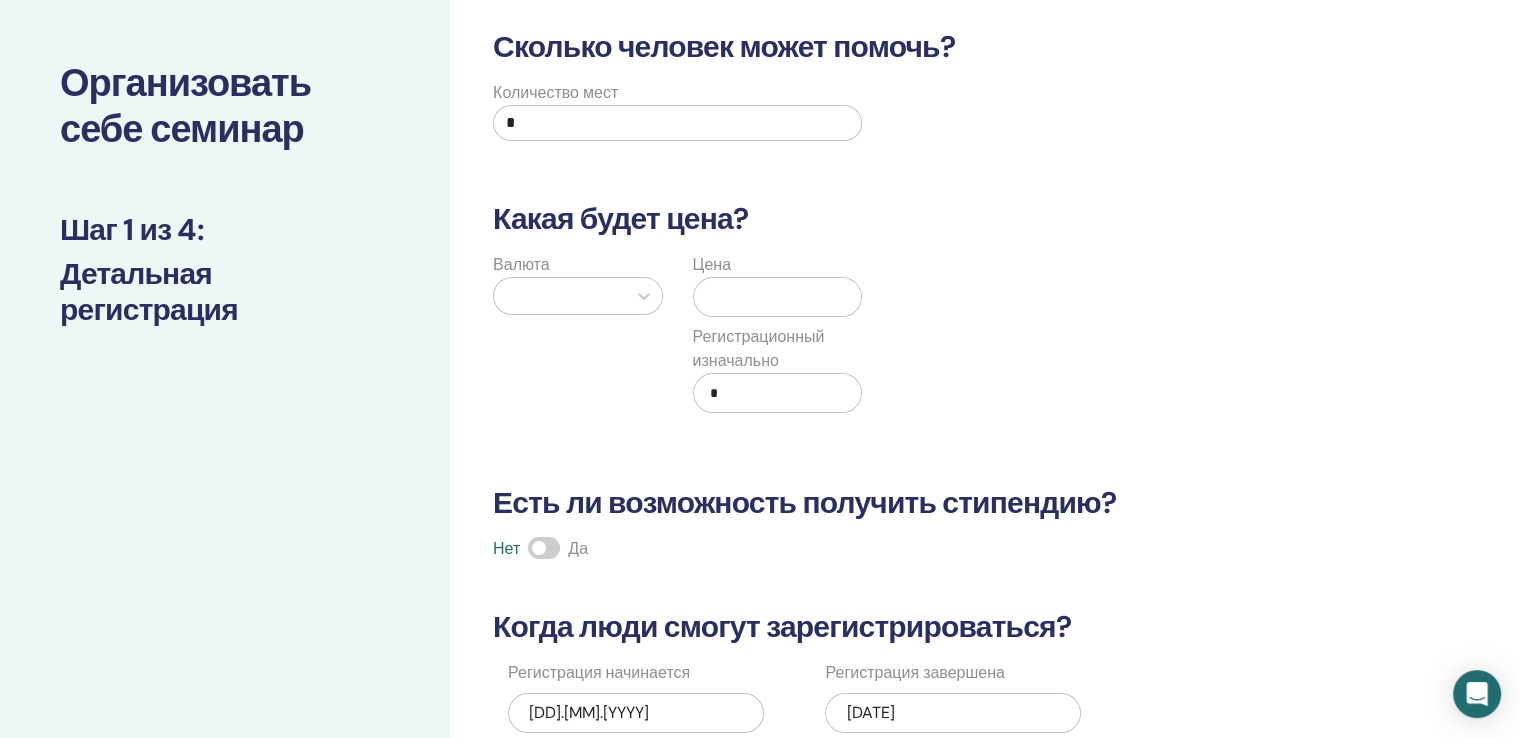 scroll, scrollTop: 0, scrollLeft: 0, axis: both 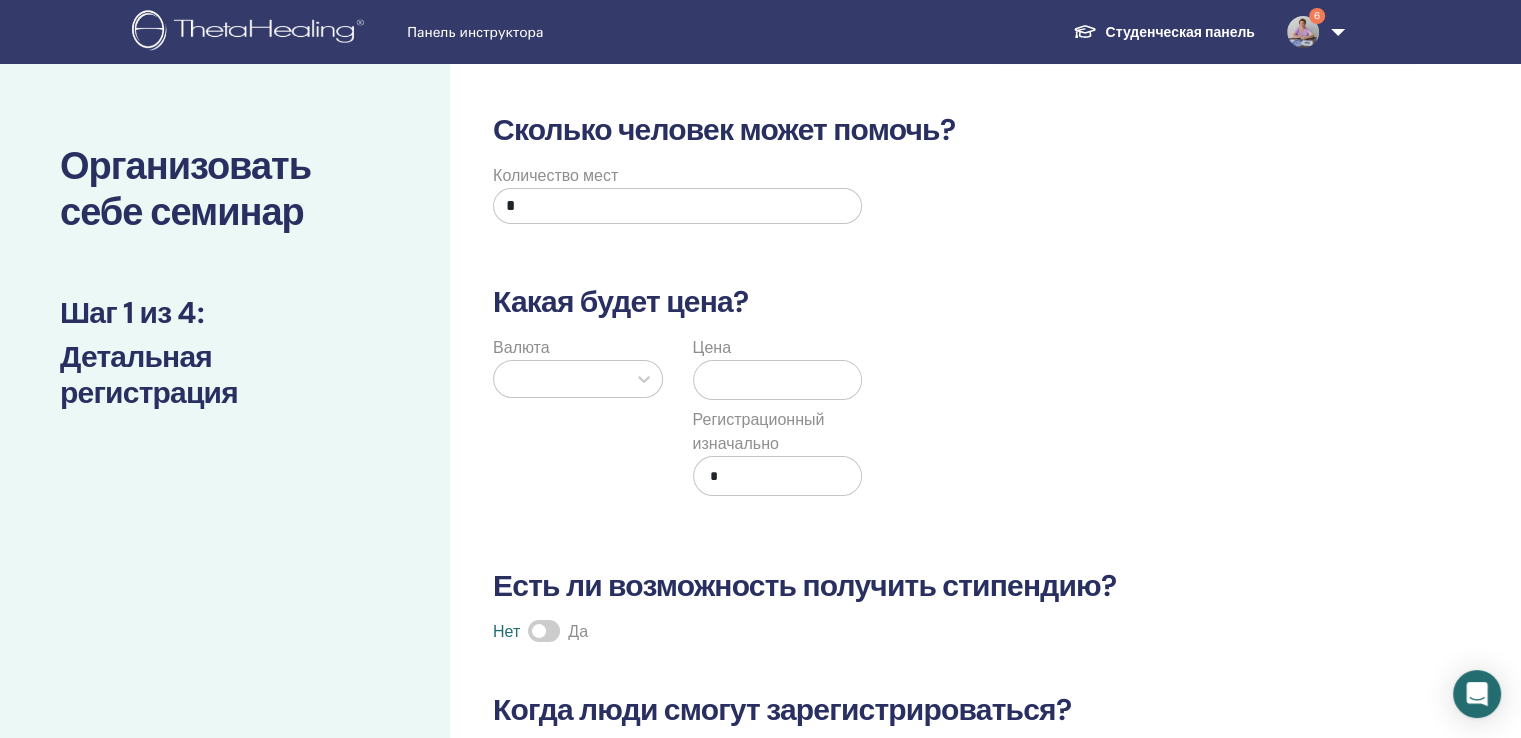 click on "*" at bounding box center [677, 206] 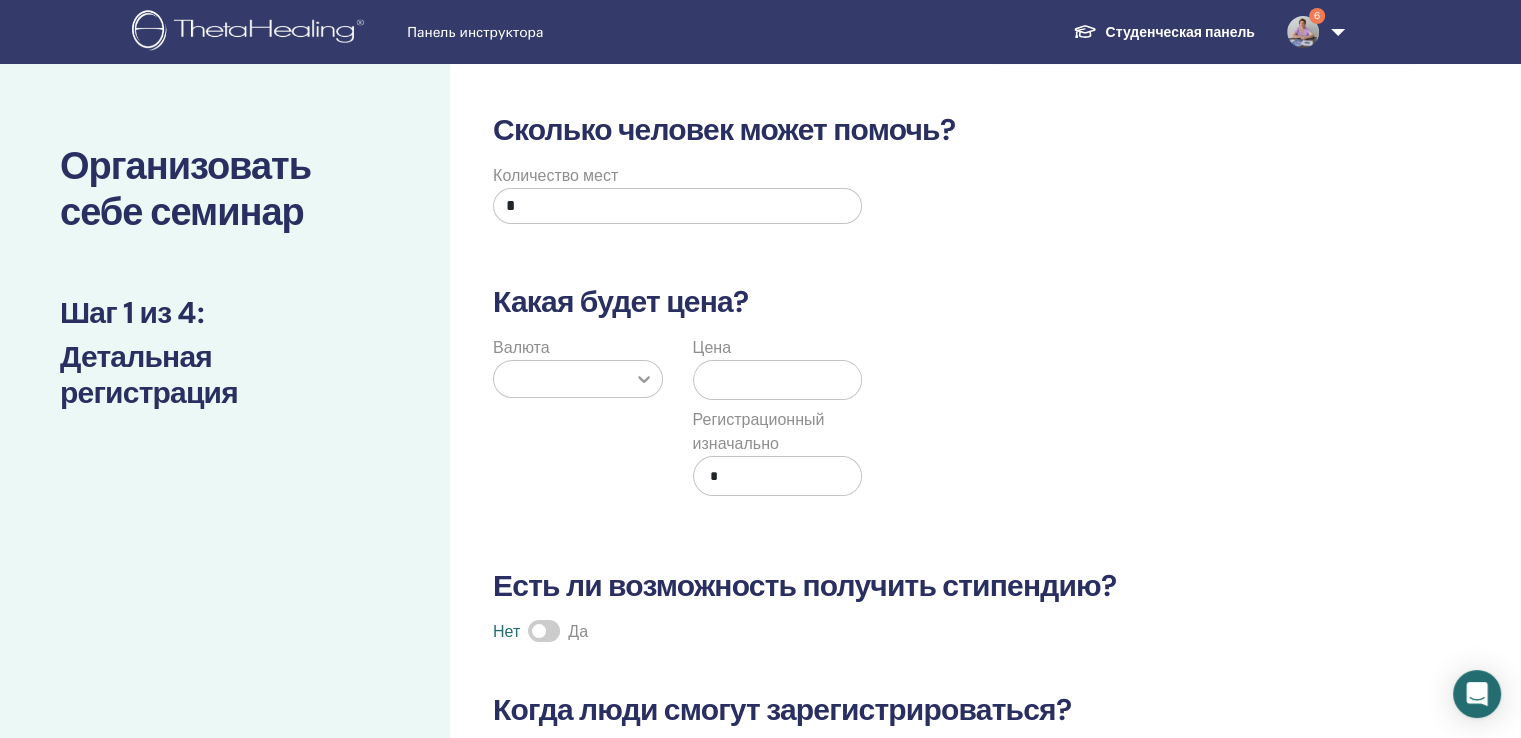 type on "*" 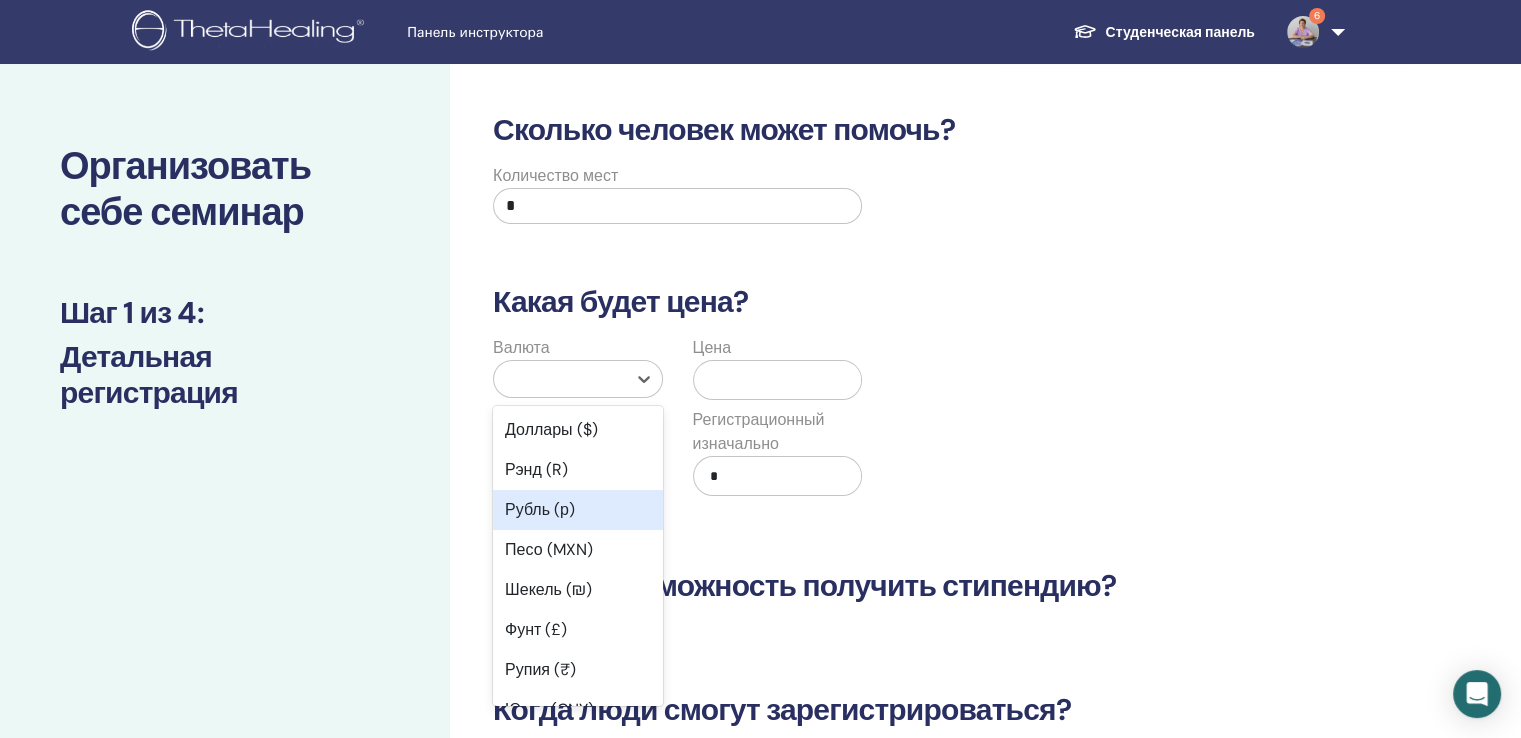 click on "Рубль (р)" at bounding box center (540, 509) 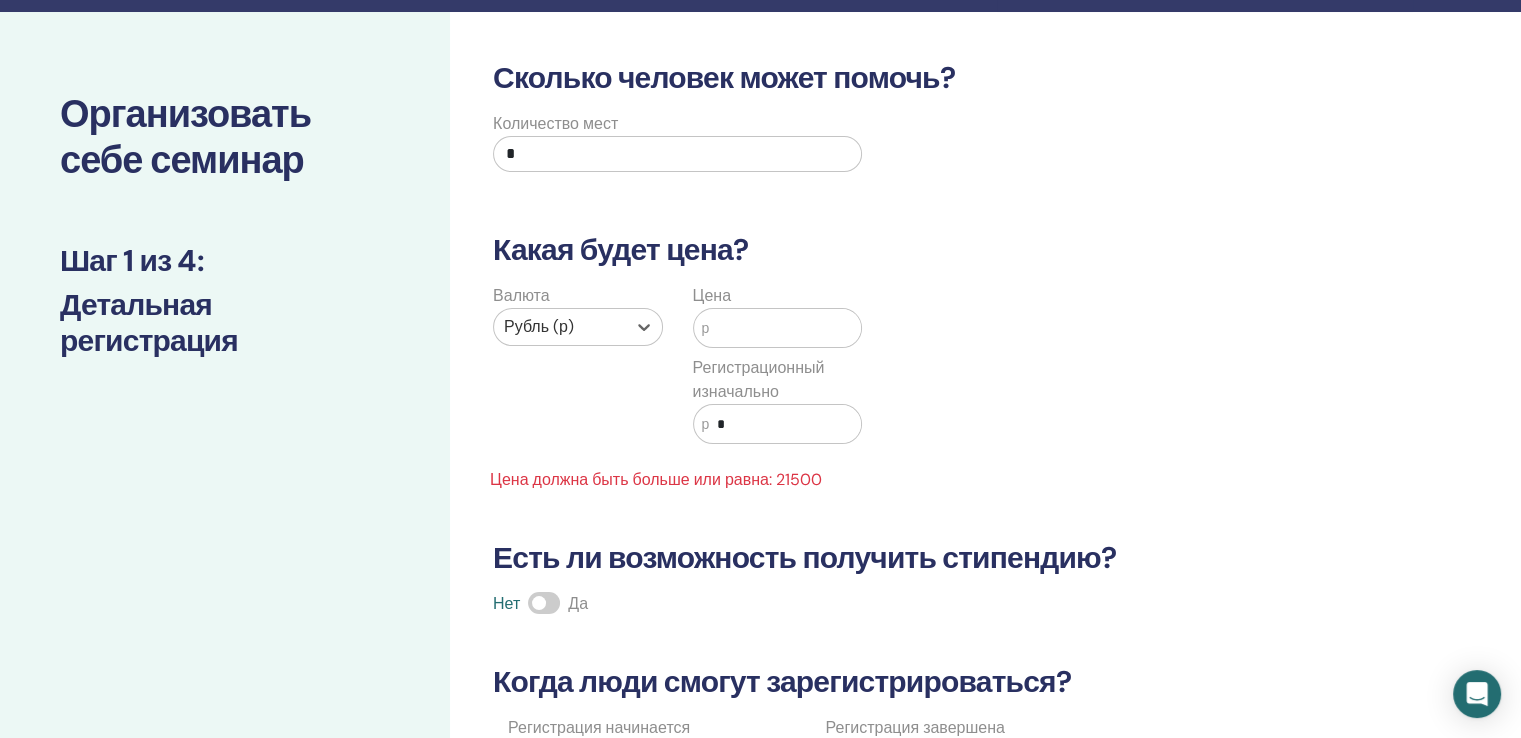 scroll, scrollTop: 100, scrollLeft: 0, axis: vertical 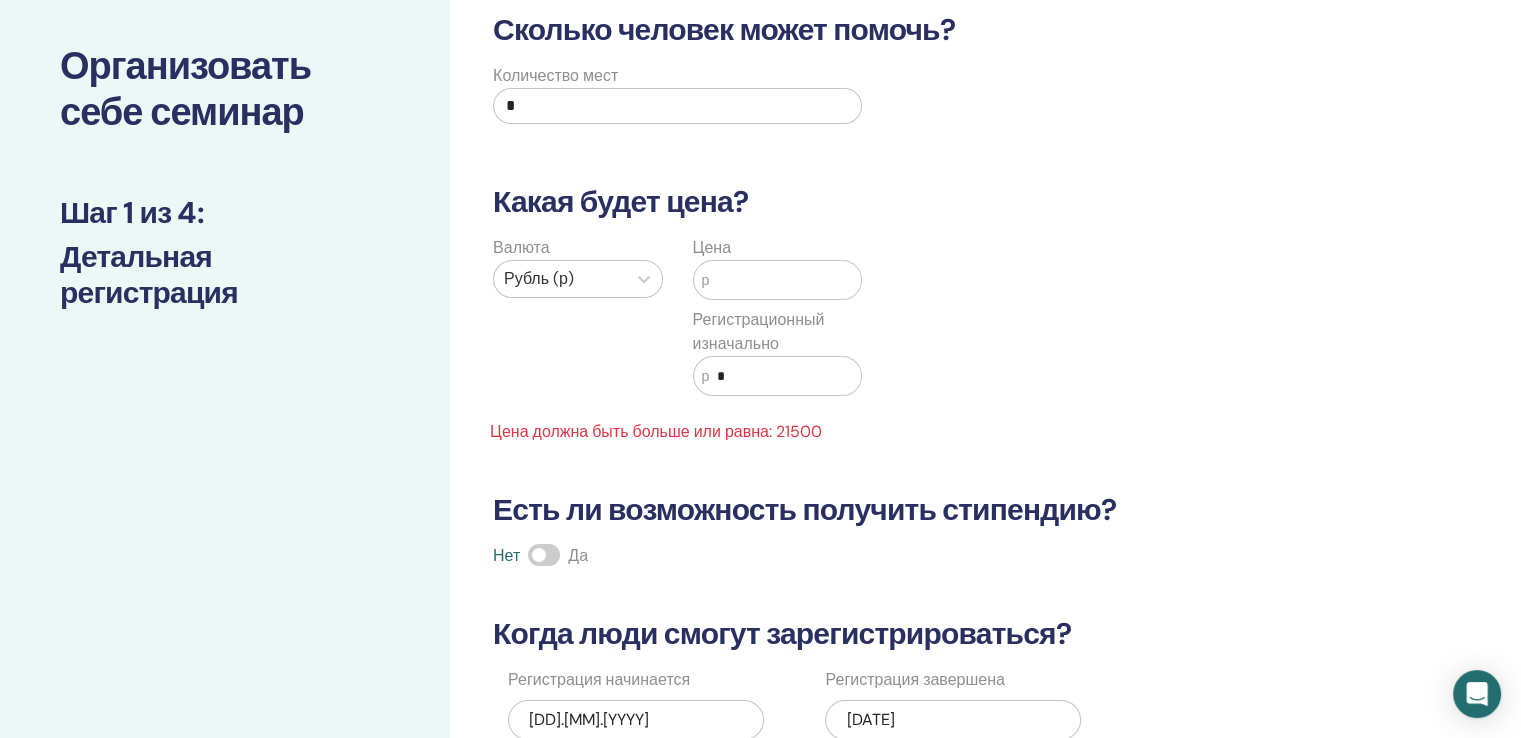 click on "р" at bounding box center [706, 280] 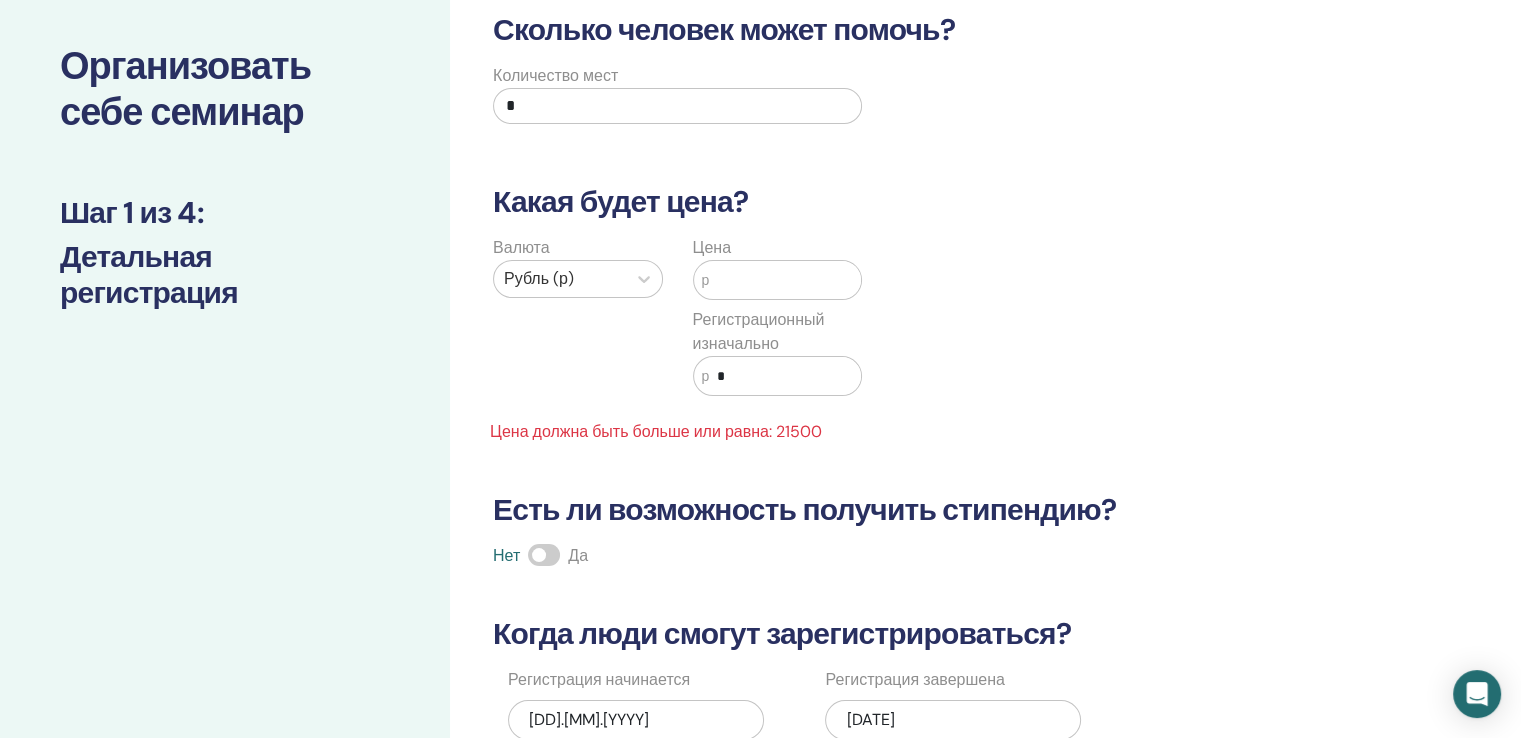 click at bounding box center (785, 280) 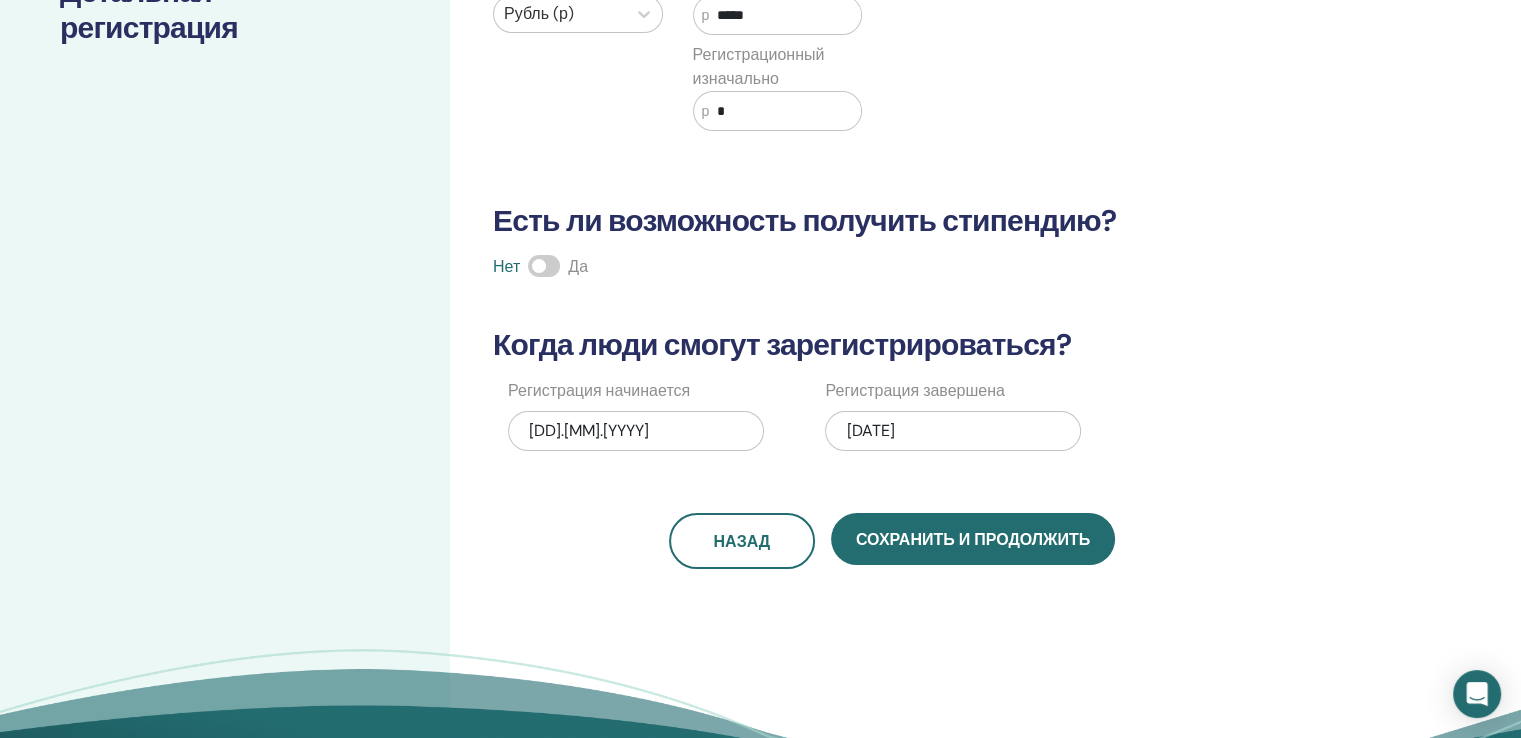 scroll, scrollTop: 500, scrollLeft: 0, axis: vertical 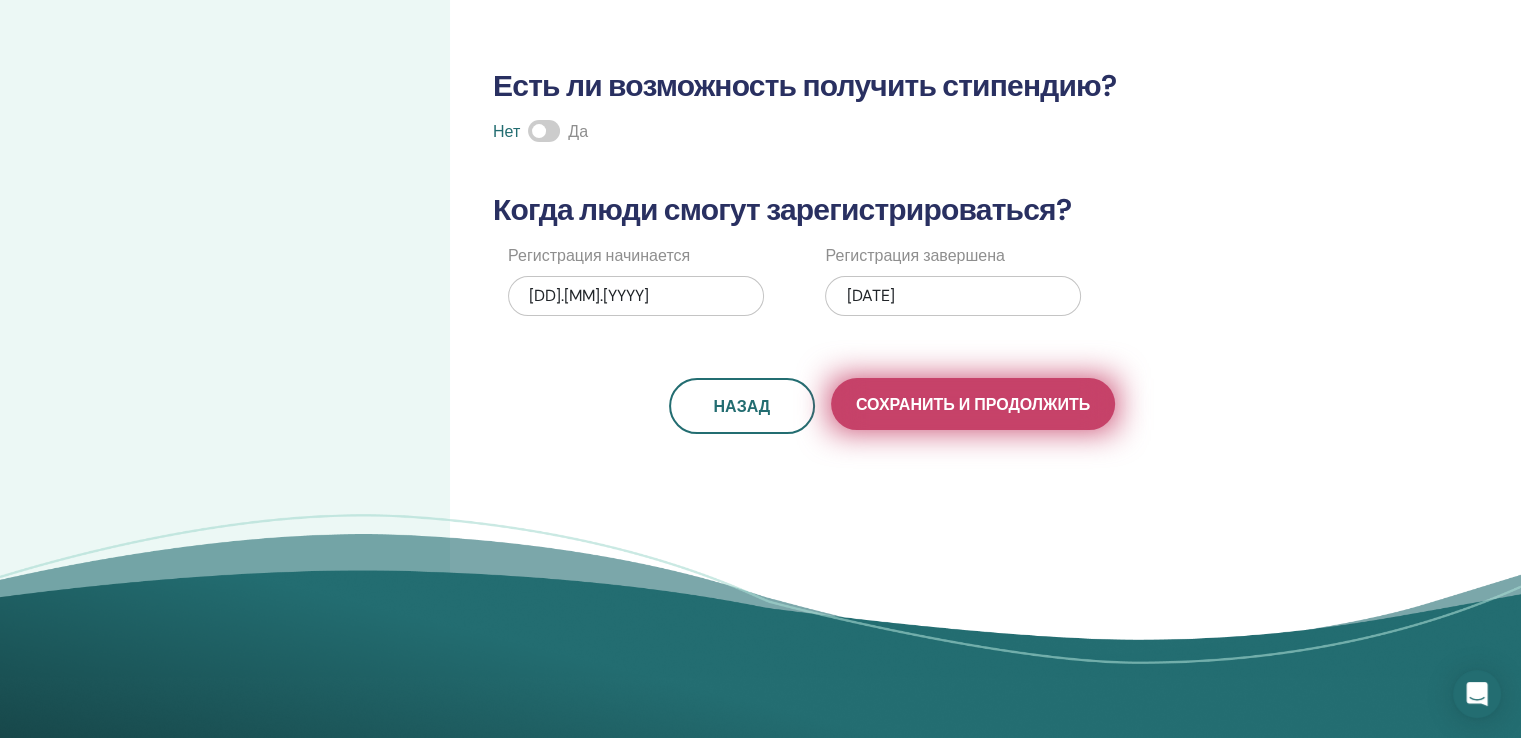 type on "*****" 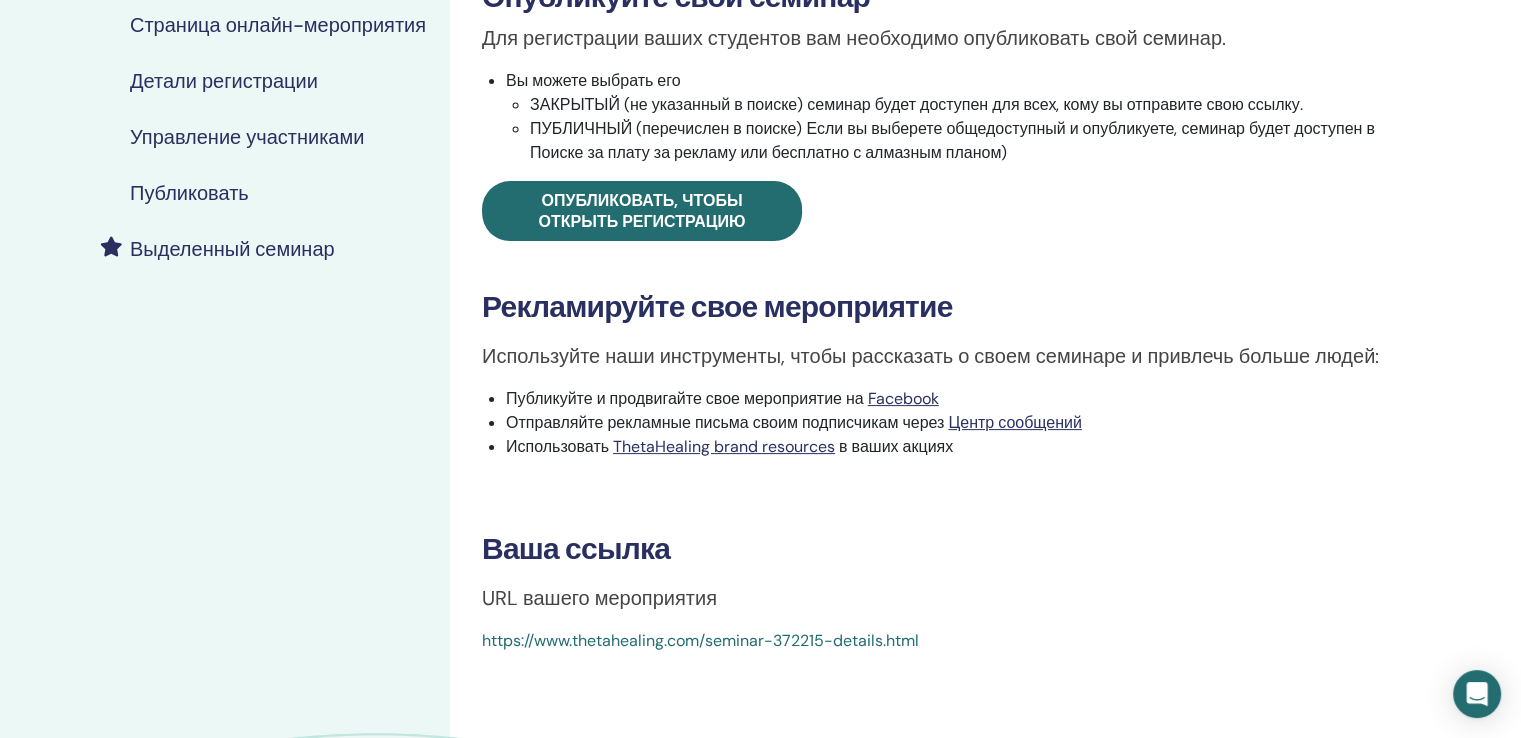 scroll, scrollTop: 500, scrollLeft: 0, axis: vertical 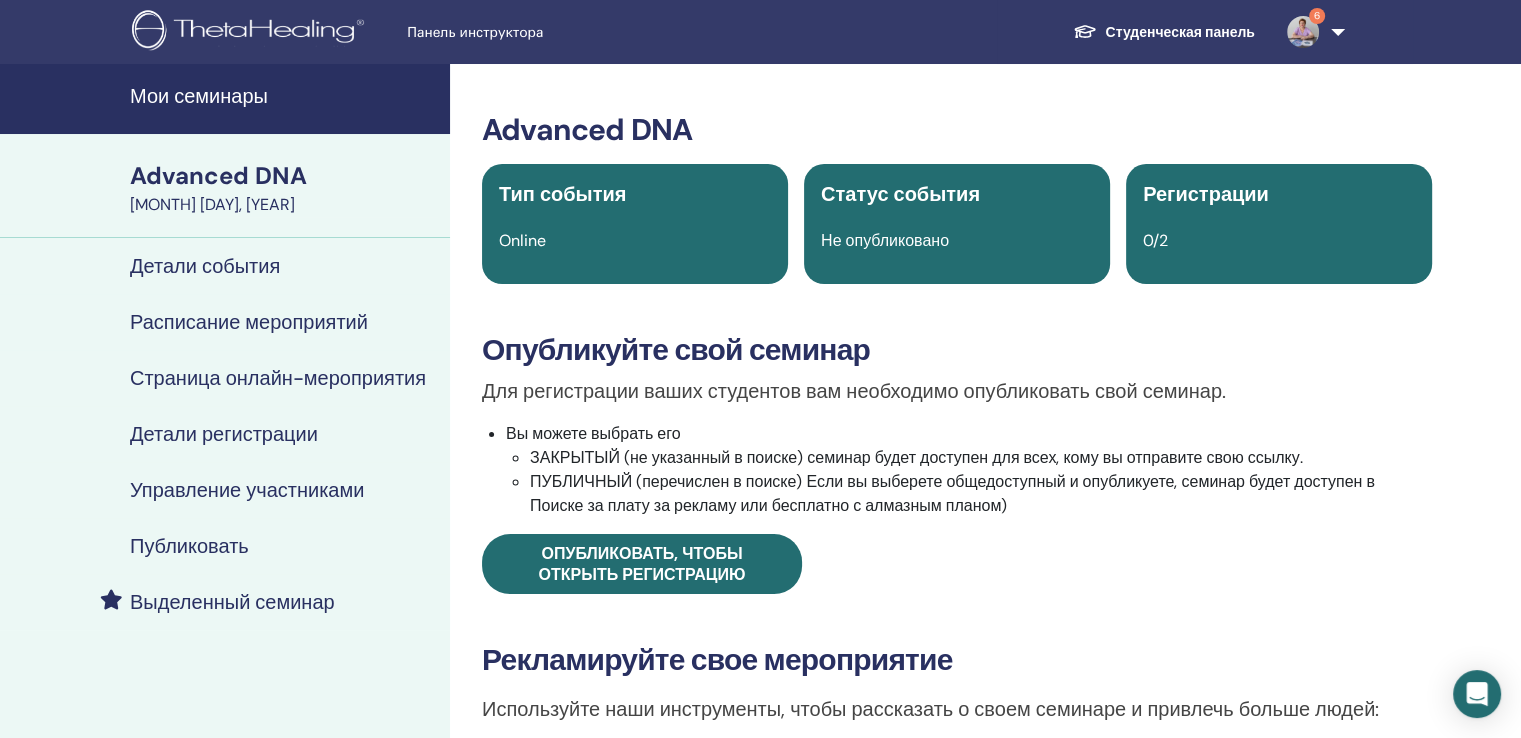 click on "Публиковать" at bounding box center (189, 546) 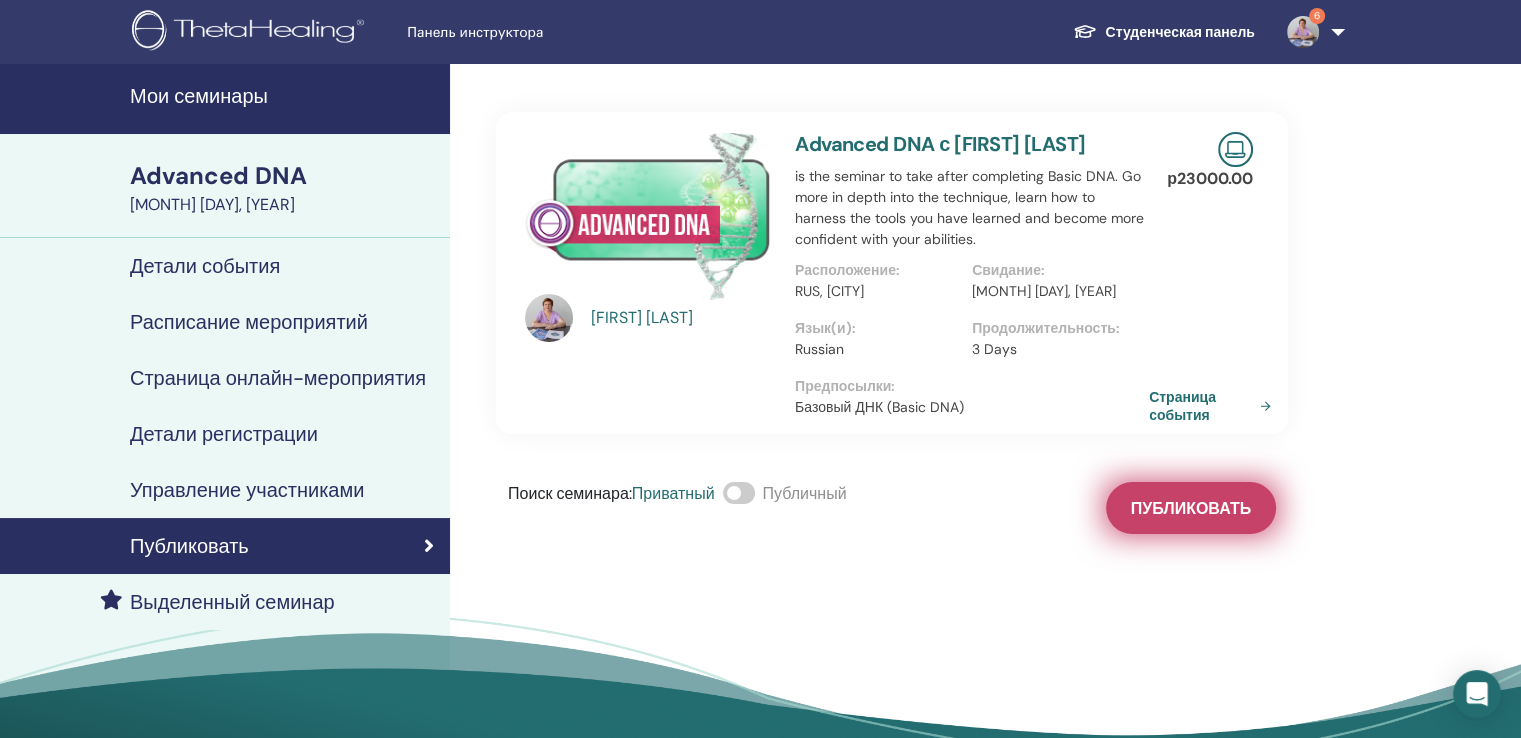 click on "Публиковать" at bounding box center (1191, 508) 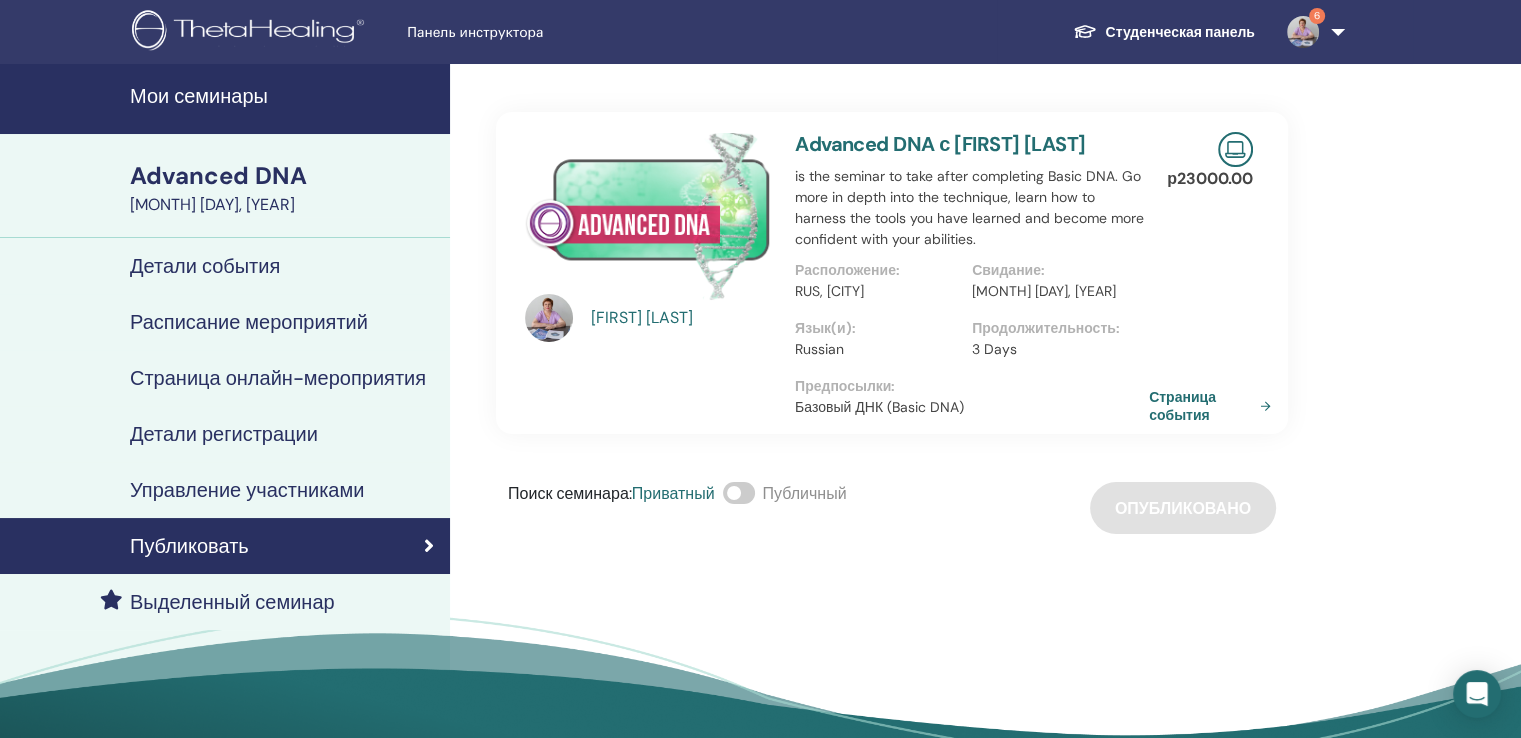 click at bounding box center (739, 493) 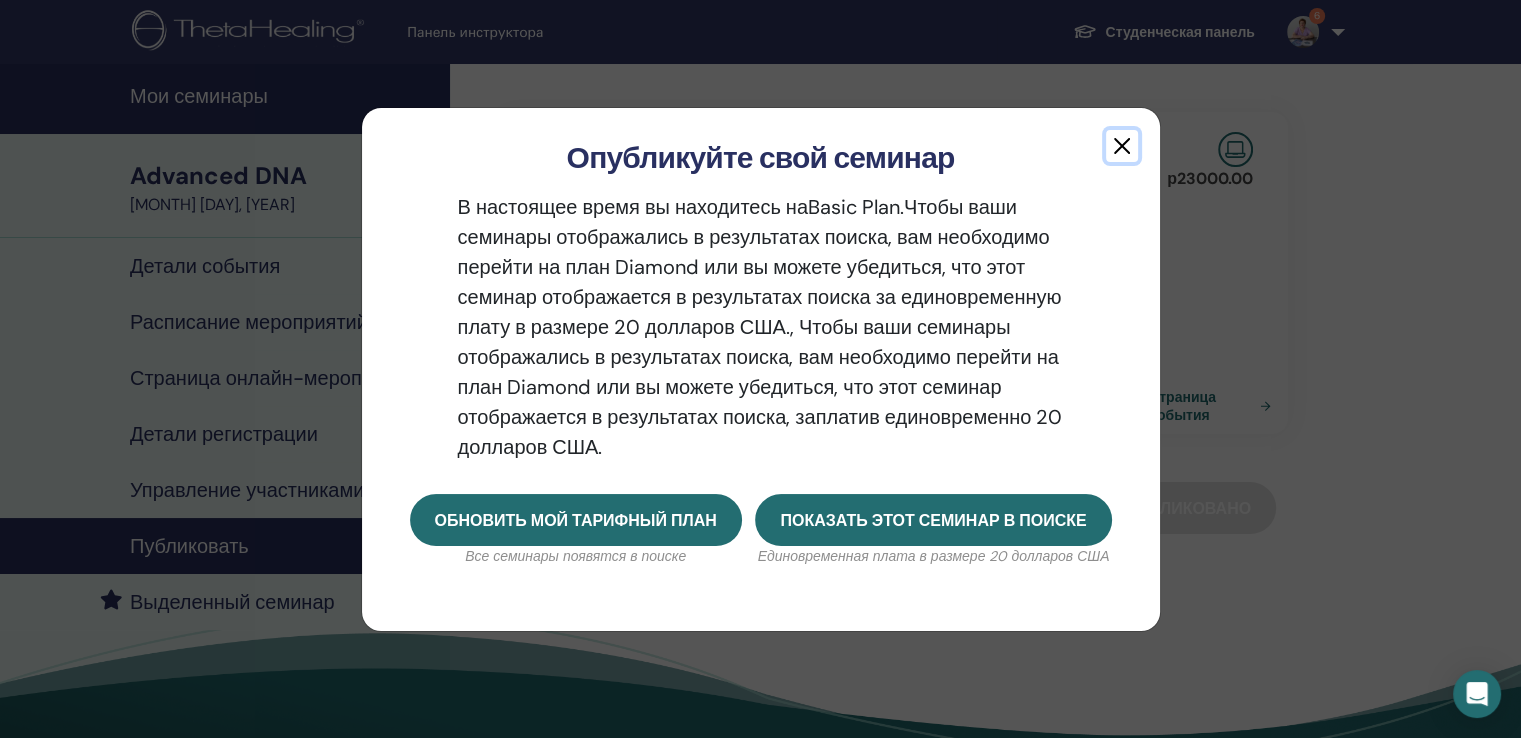 click at bounding box center [1122, 146] 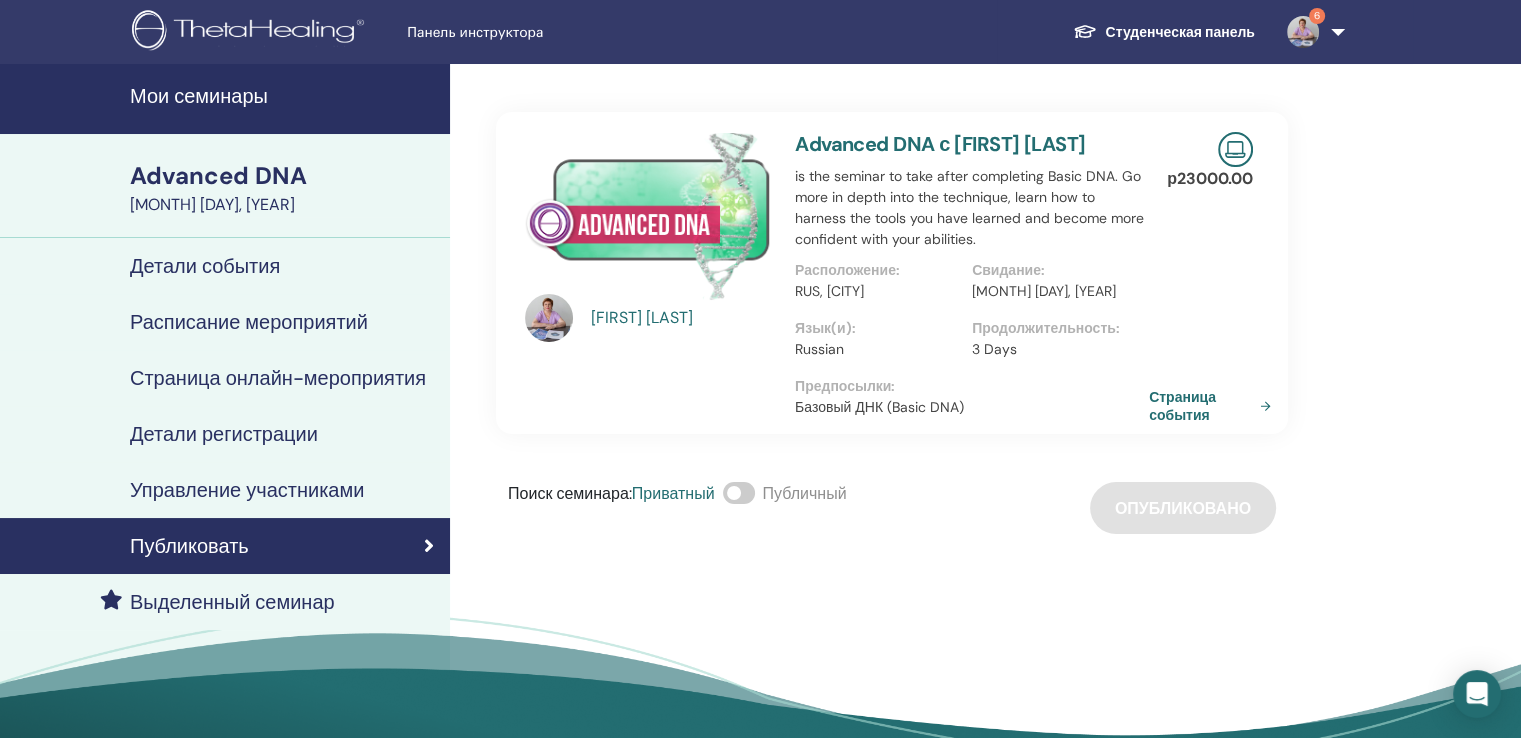 click on "Студенческая панель" at bounding box center (1163, 32) 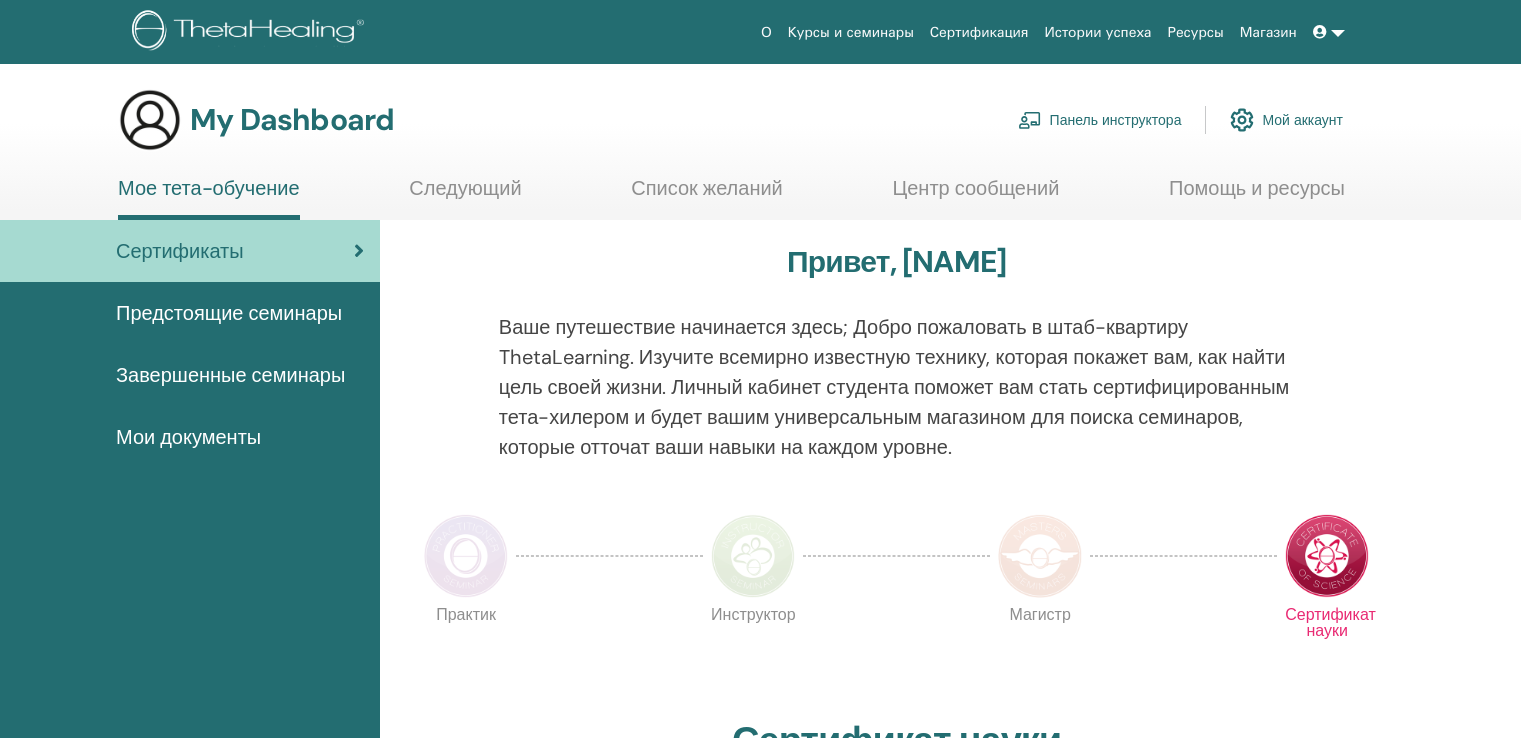 scroll, scrollTop: 0, scrollLeft: 0, axis: both 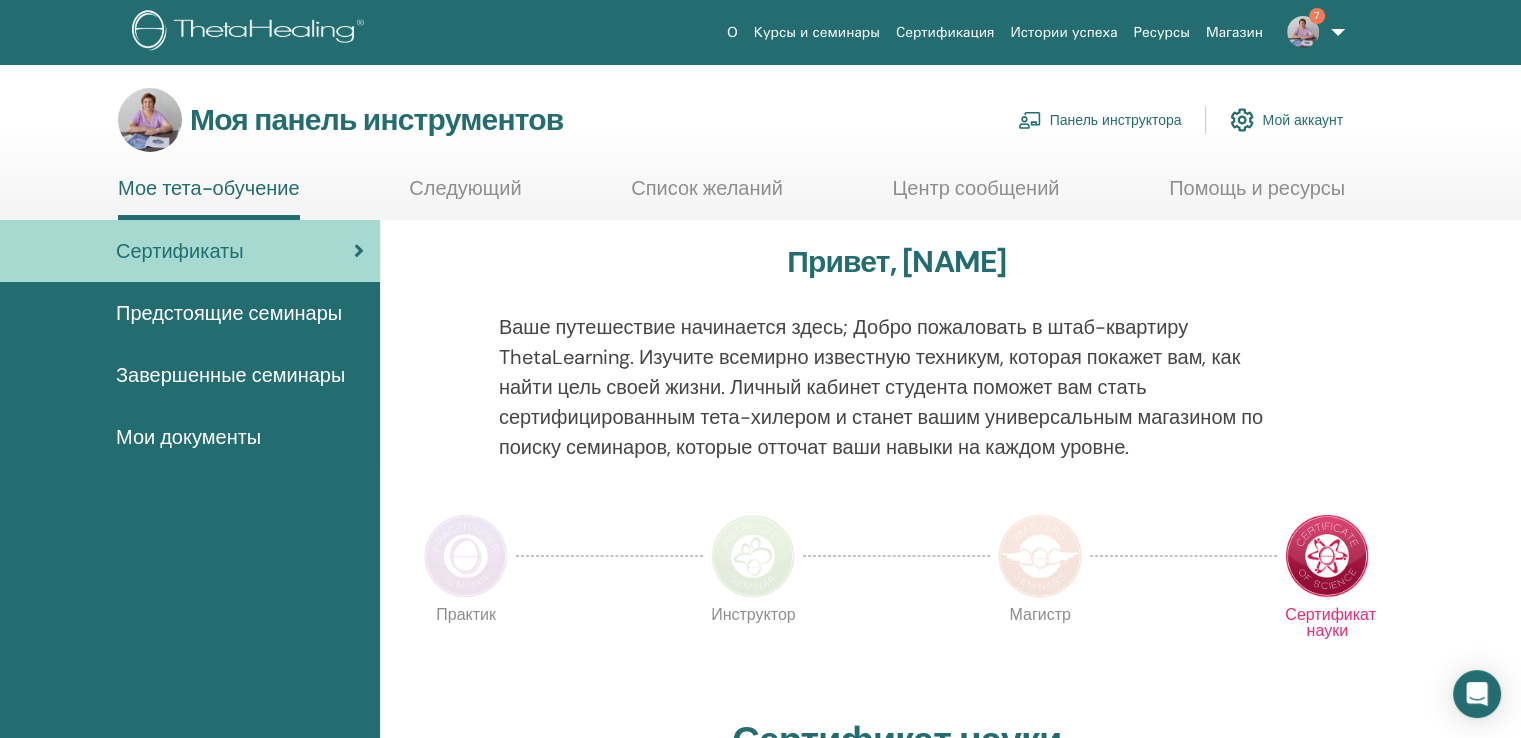 click on "Курсы и семинары" at bounding box center [817, 32] 